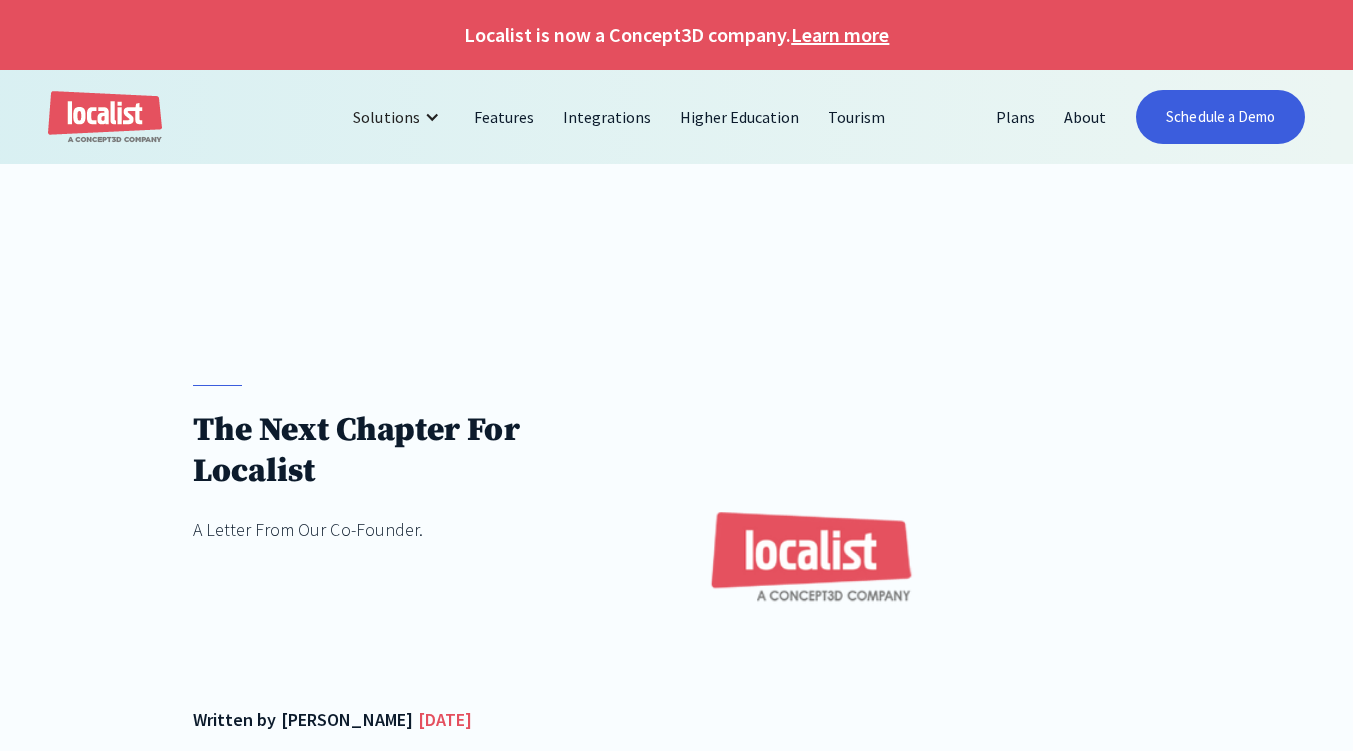 scroll, scrollTop: 0, scrollLeft: 0, axis: both 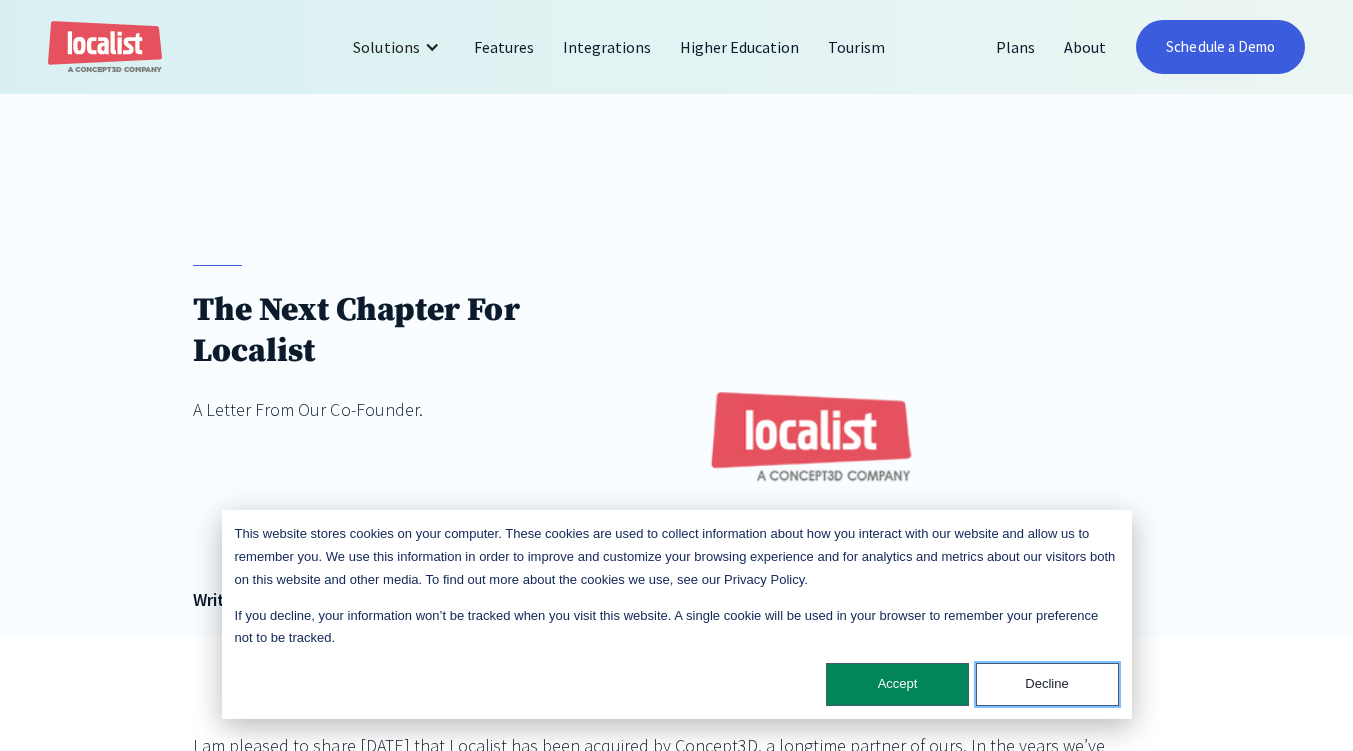 click on "Decline" at bounding box center (1047, 684) 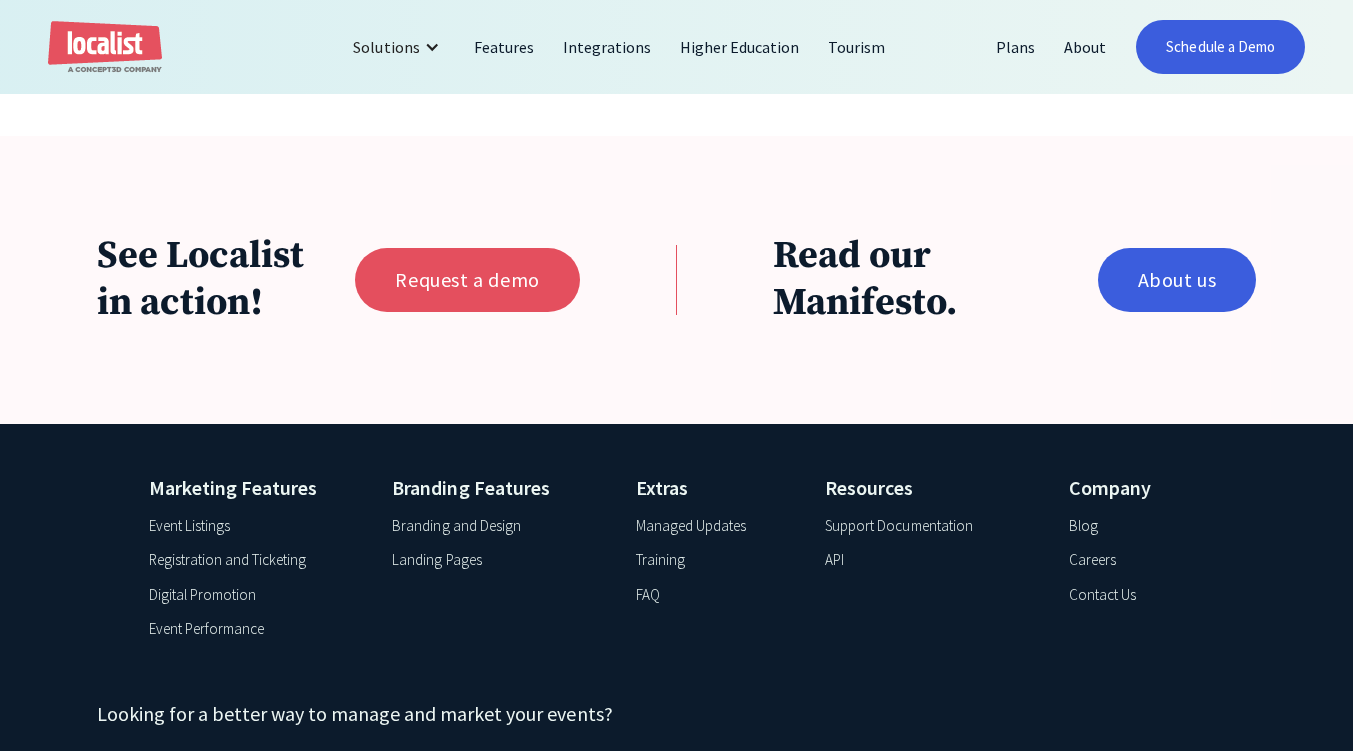 scroll, scrollTop: 1869, scrollLeft: 0, axis: vertical 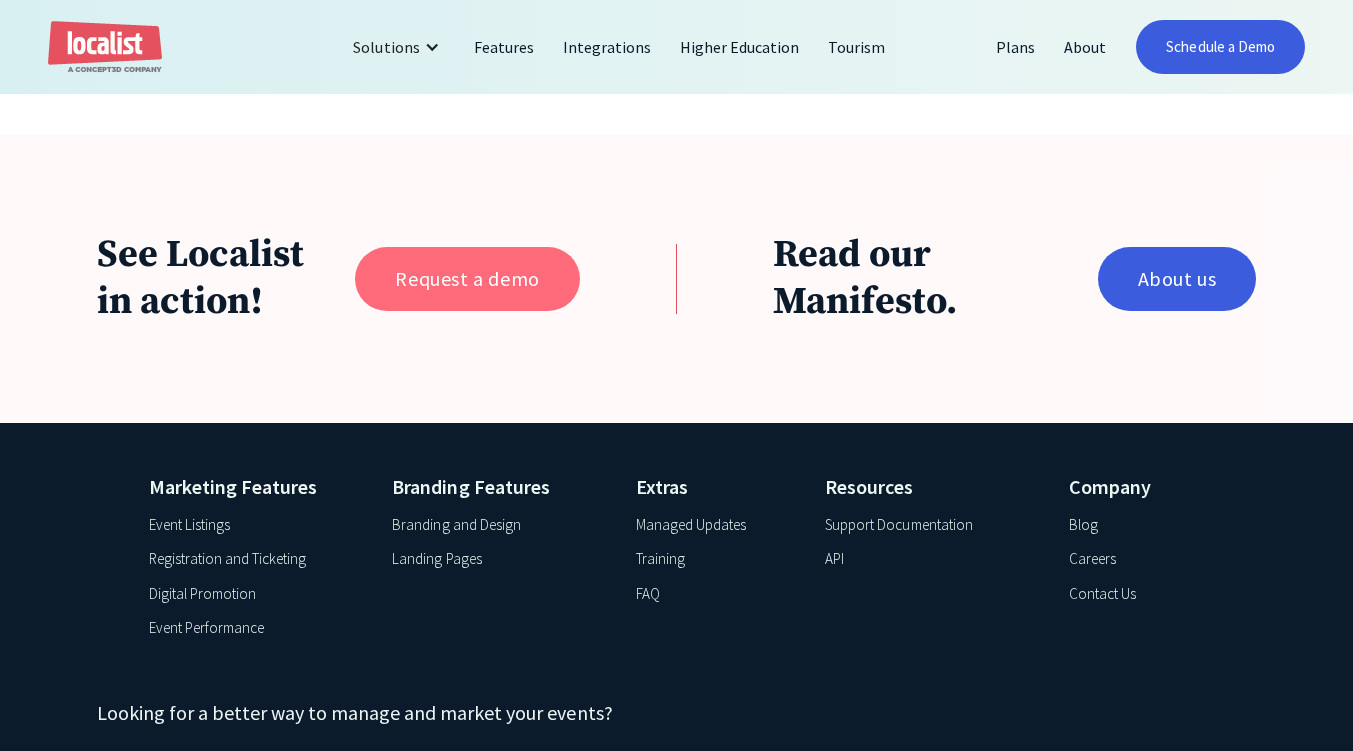 click on "Request a demo" at bounding box center [467, 279] 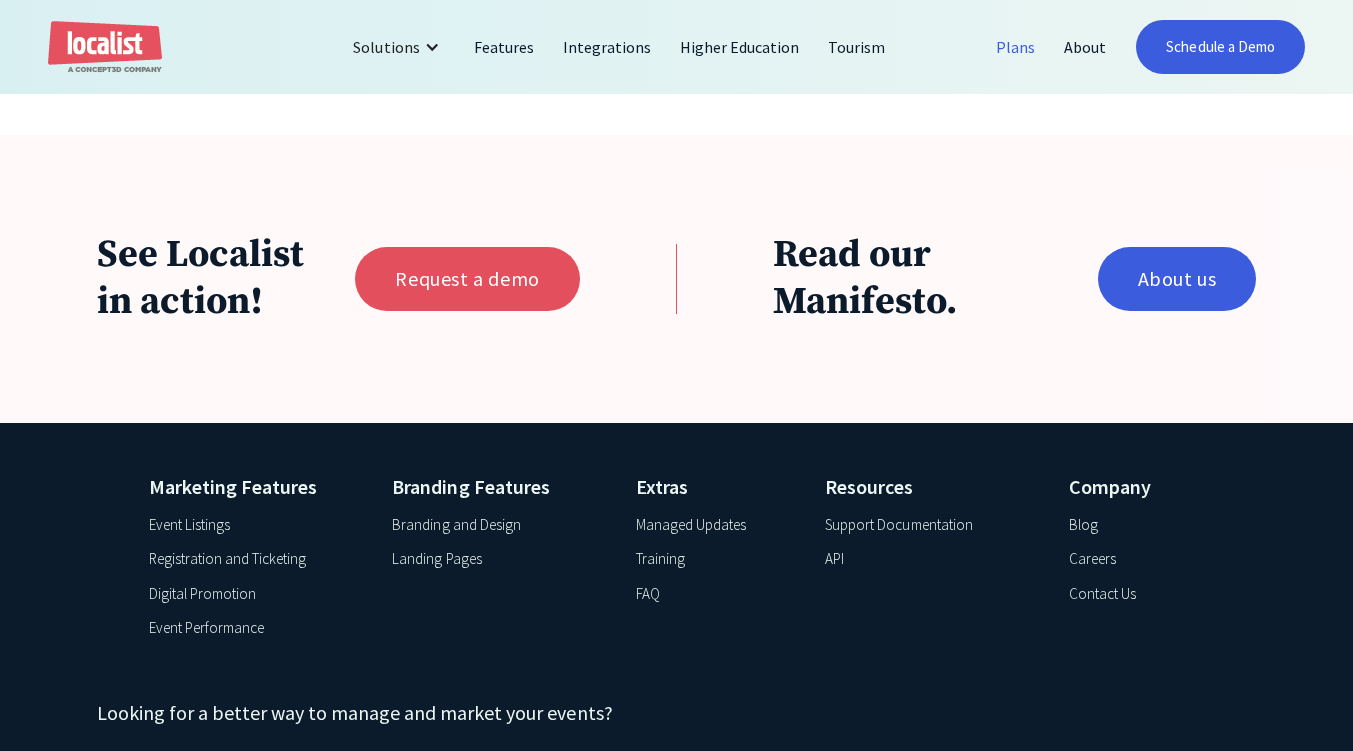 click on "Plans" at bounding box center [1016, 47] 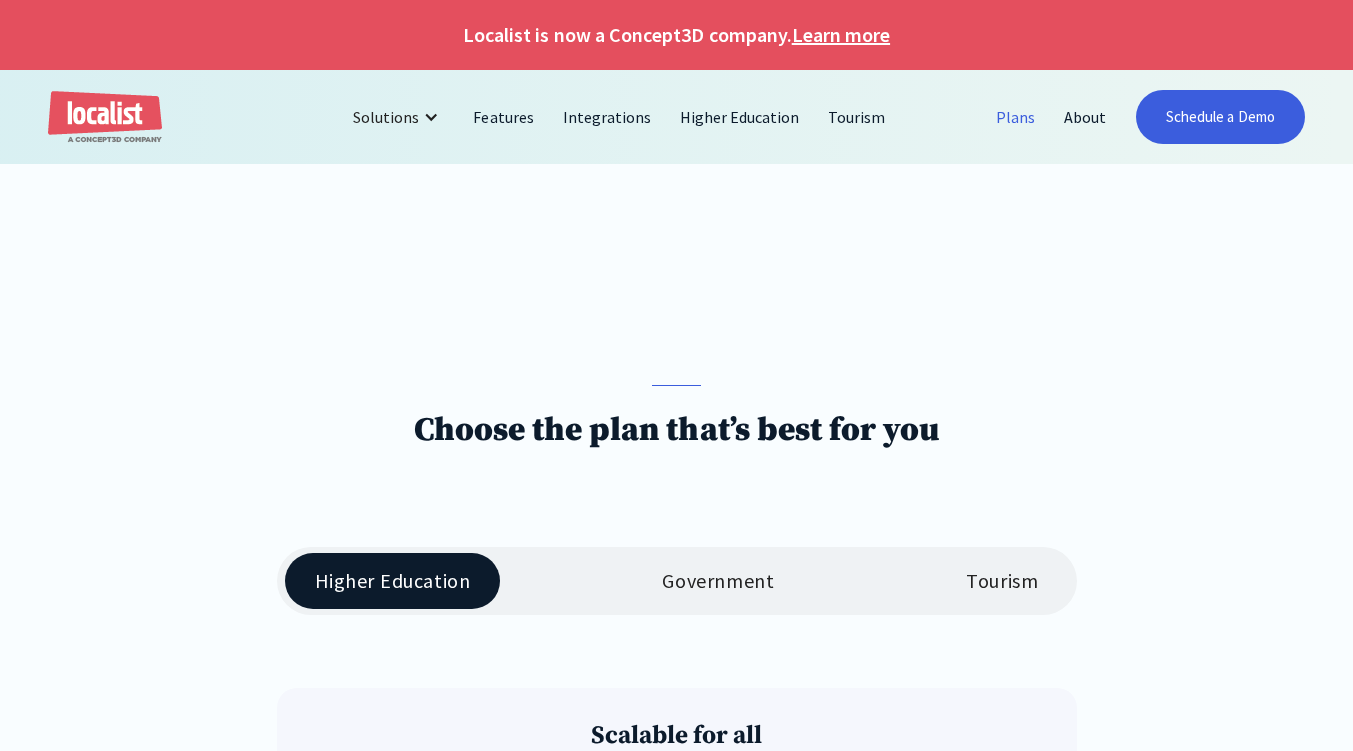 scroll, scrollTop: 317, scrollLeft: 0, axis: vertical 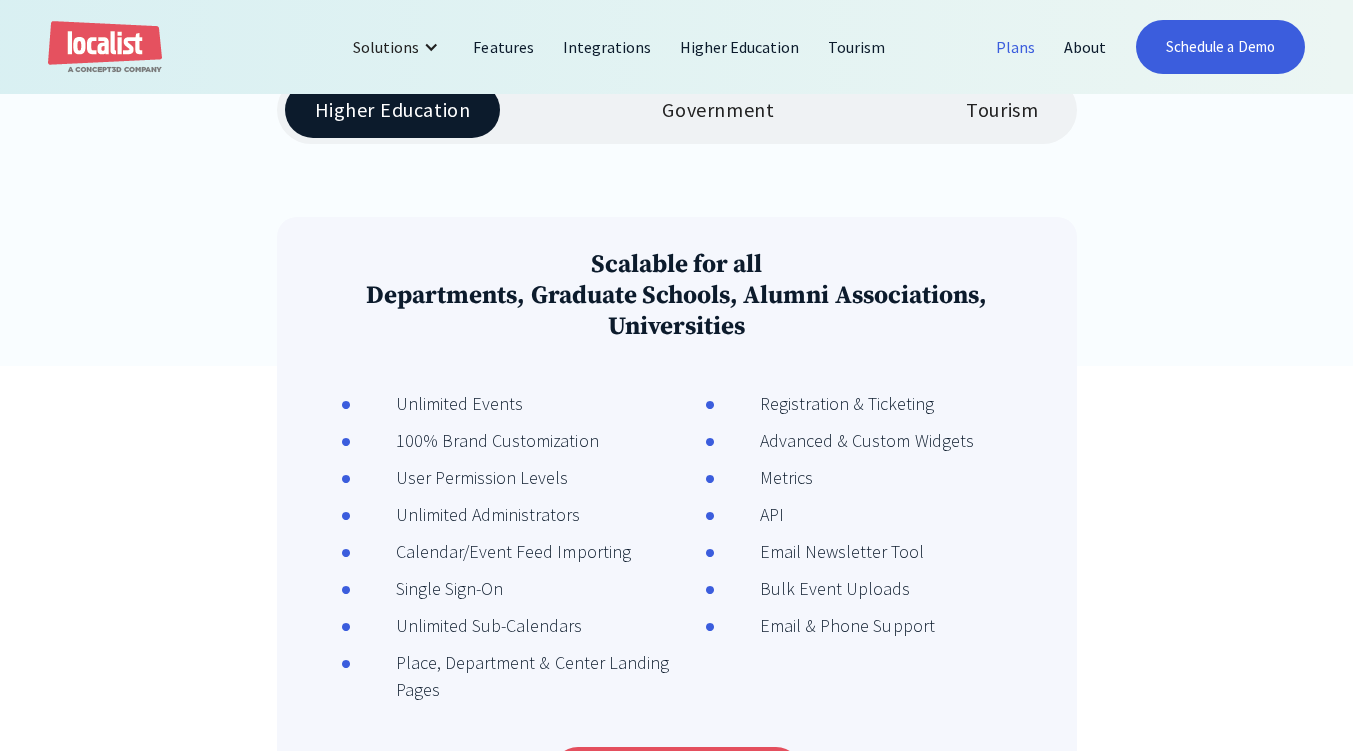 click on "Tourism" at bounding box center (1002, 110) 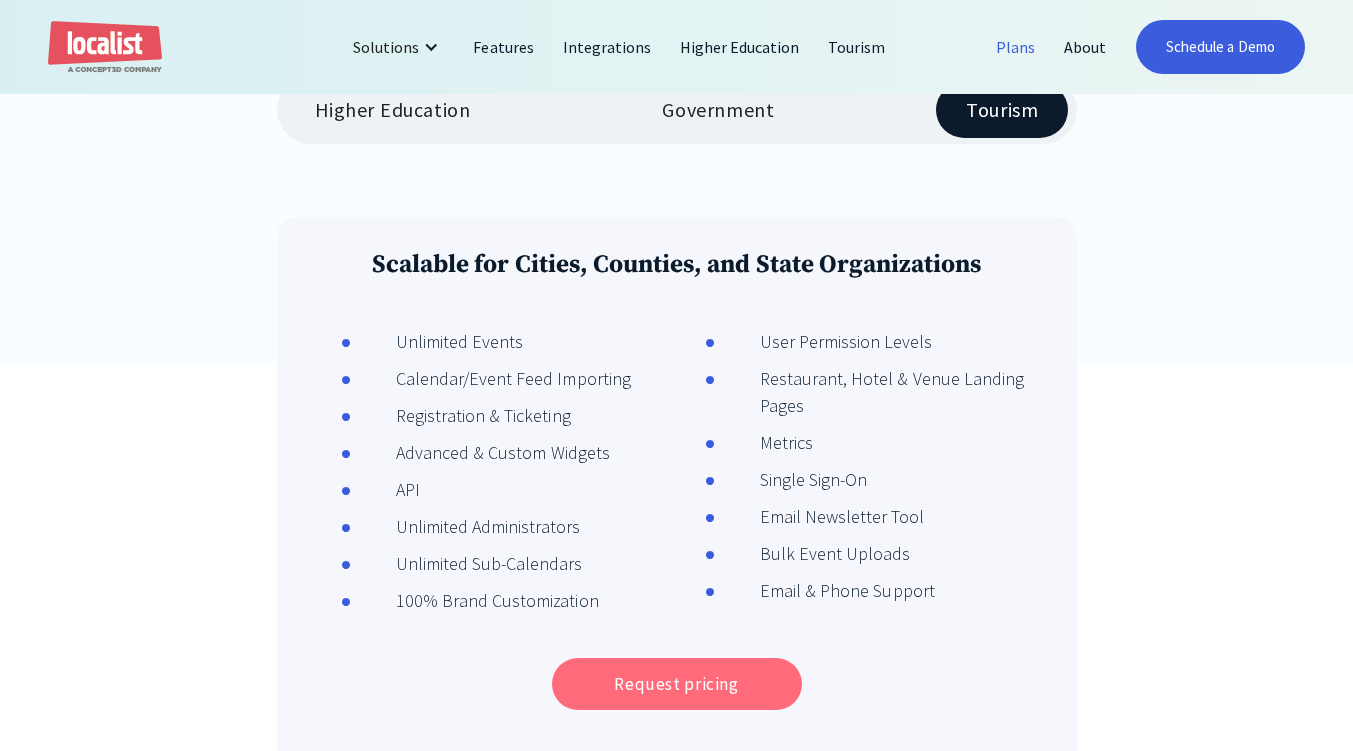 click on "Request pricing" at bounding box center (677, 684) 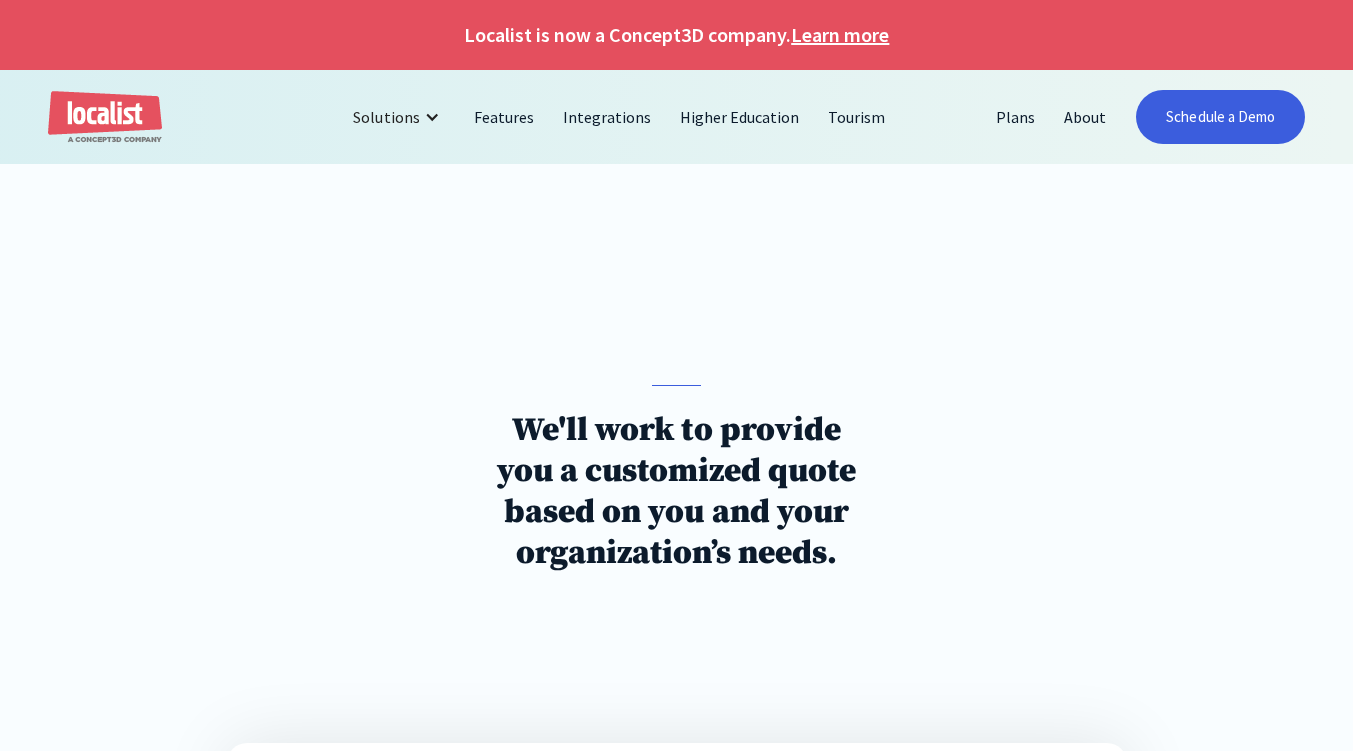 scroll, scrollTop: 208, scrollLeft: 0, axis: vertical 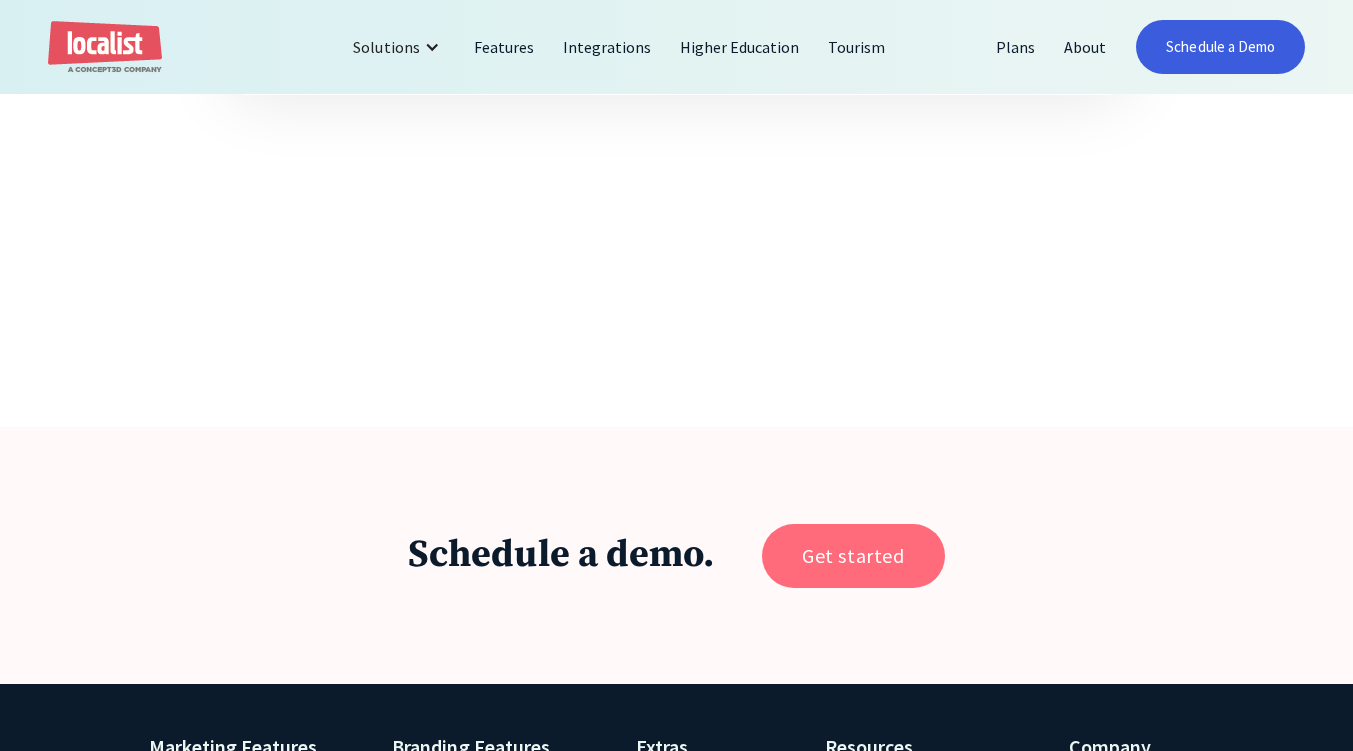 click on "Get started" at bounding box center [853, 556] 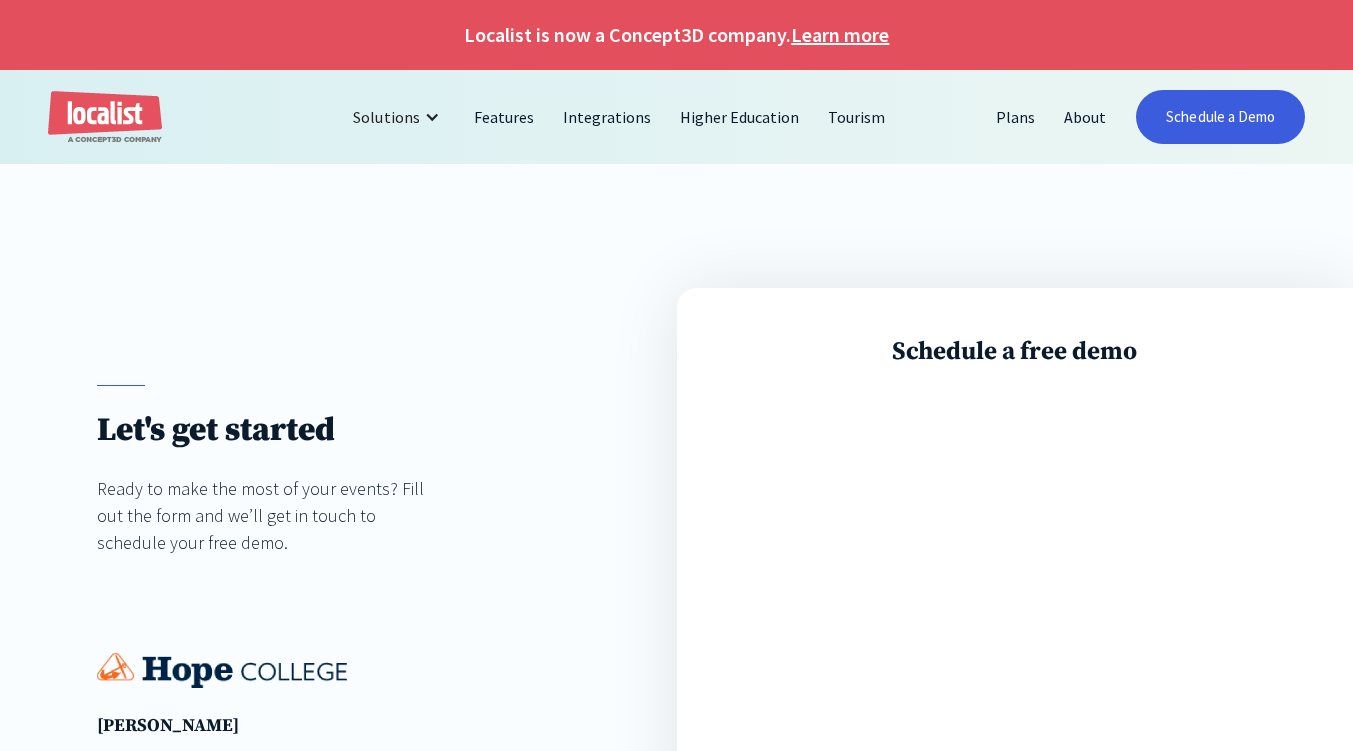 scroll, scrollTop: 312, scrollLeft: 0, axis: vertical 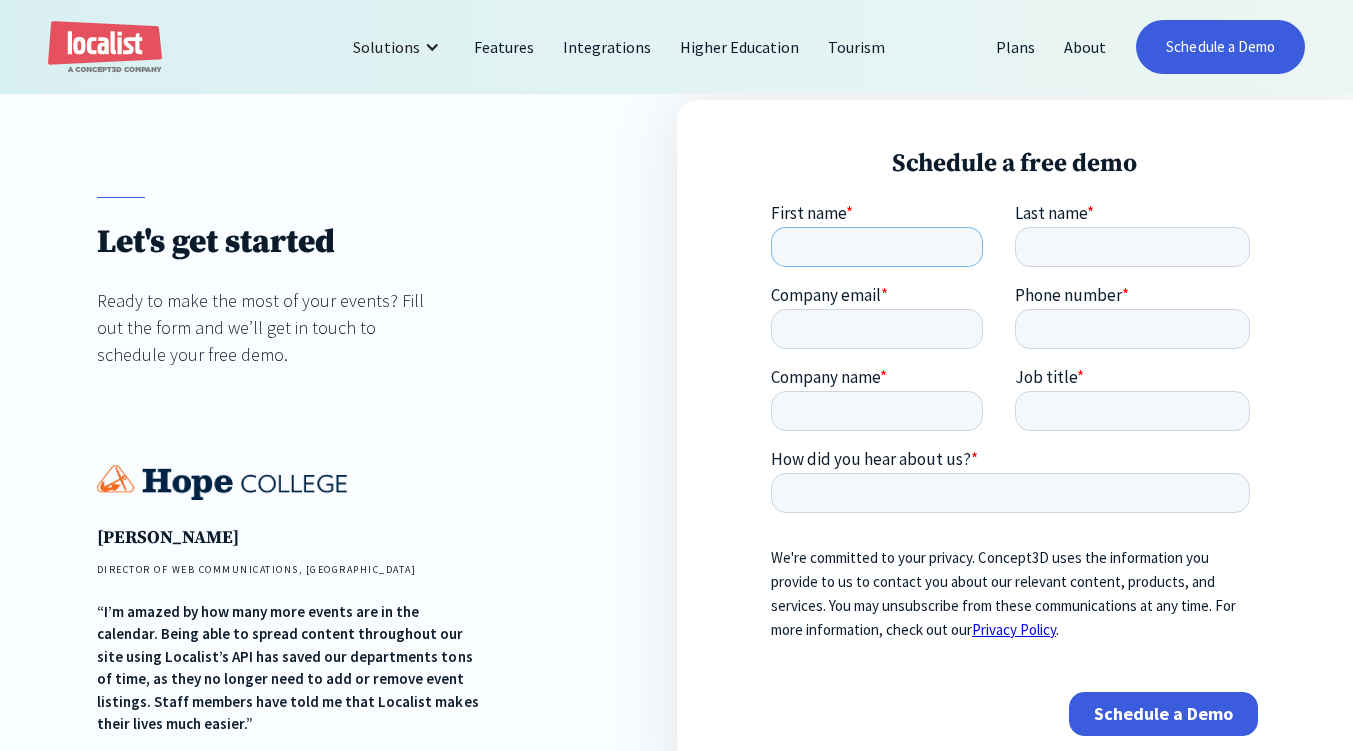 click on "First name *" at bounding box center [877, 247] 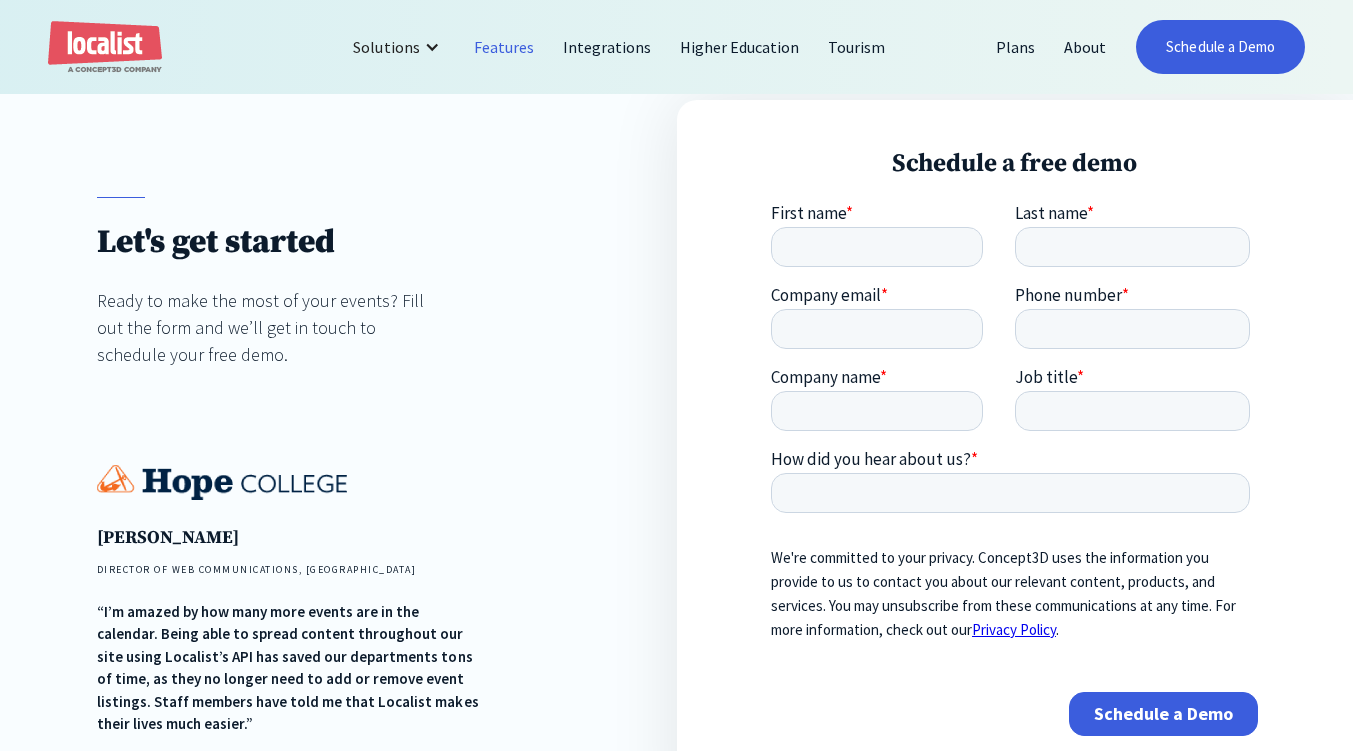 click on "Features" at bounding box center [504, 47] 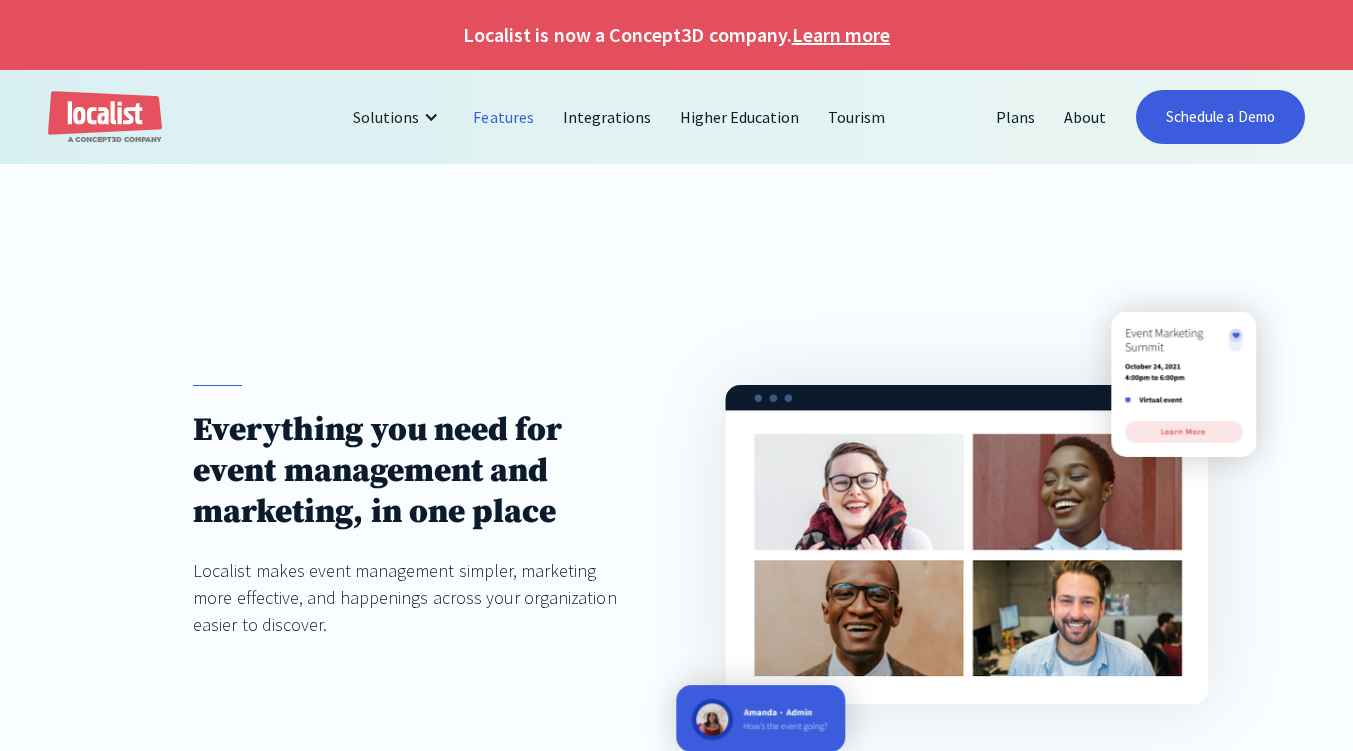 scroll, scrollTop: 0, scrollLeft: 0, axis: both 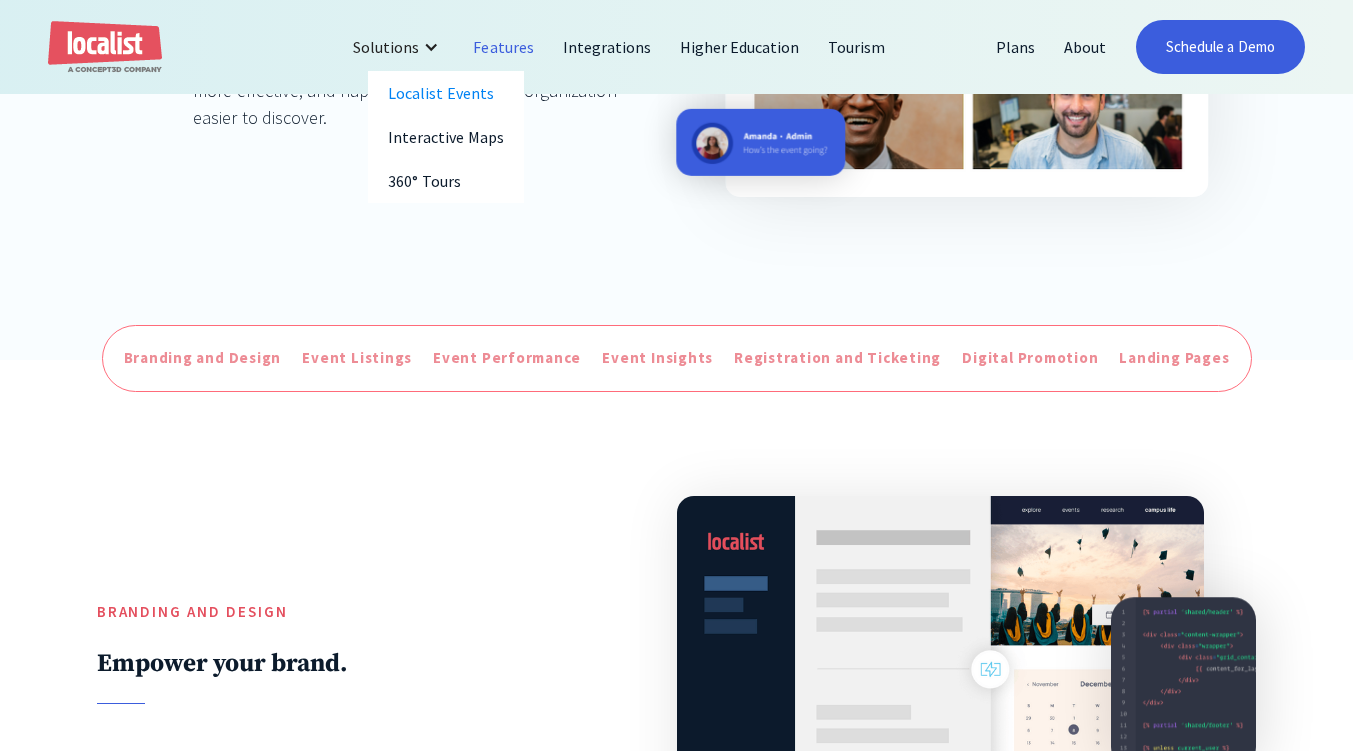 click on "Everything you need for event management and marketing, in one place Localist makes event management simpler, marketing more effective, and happenings across your organization easier to discover." at bounding box center (676, 37) 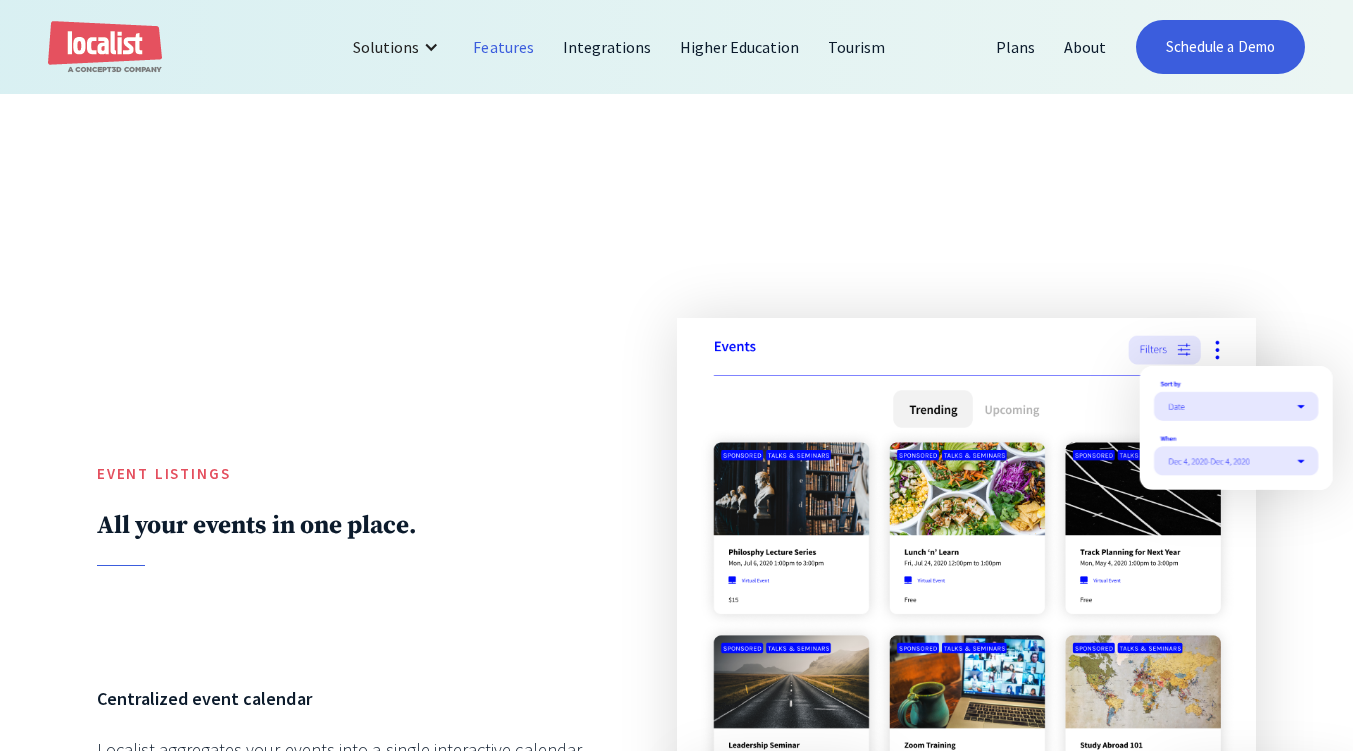 scroll, scrollTop: 1580, scrollLeft: 0, axis: vertical 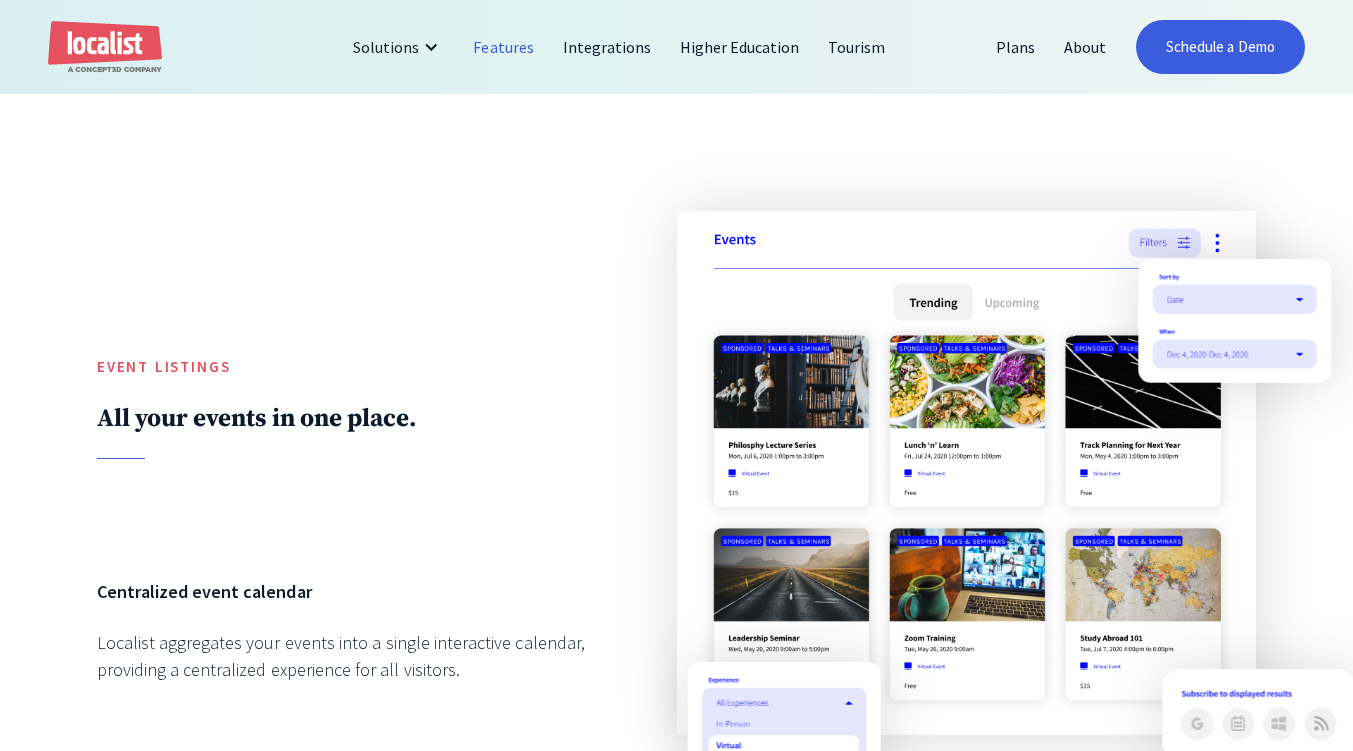 click at bounding box center (363, 283) 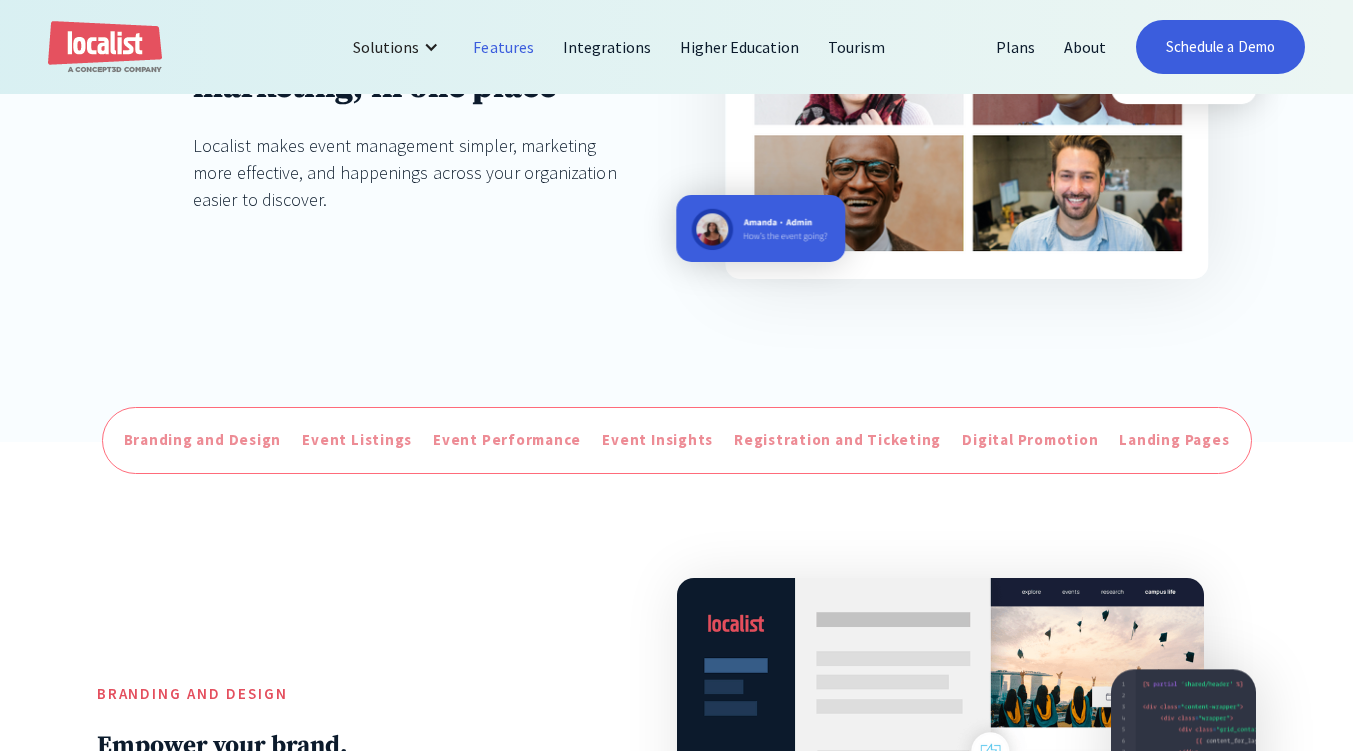 scroll, scrollTop: 424, scrollLeft: 0, axis: vertical 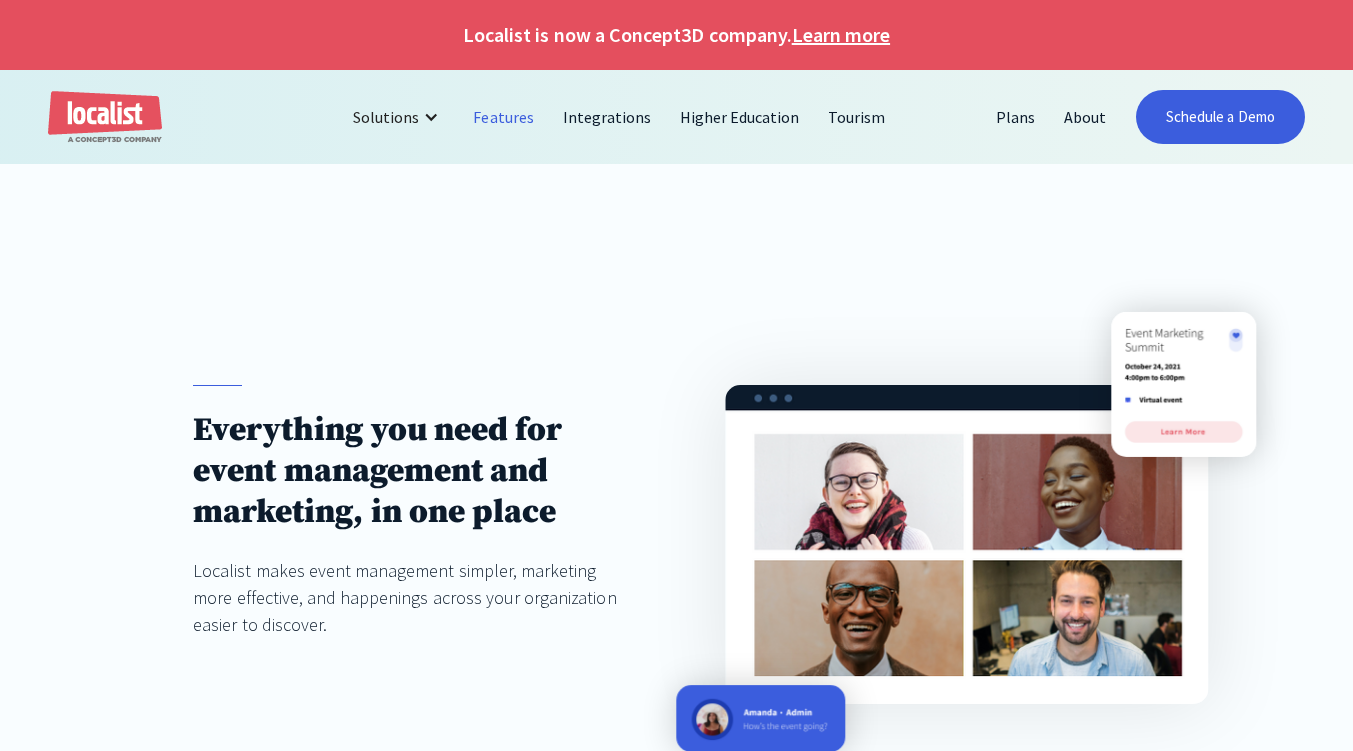 click at bounding box center [105, 117] 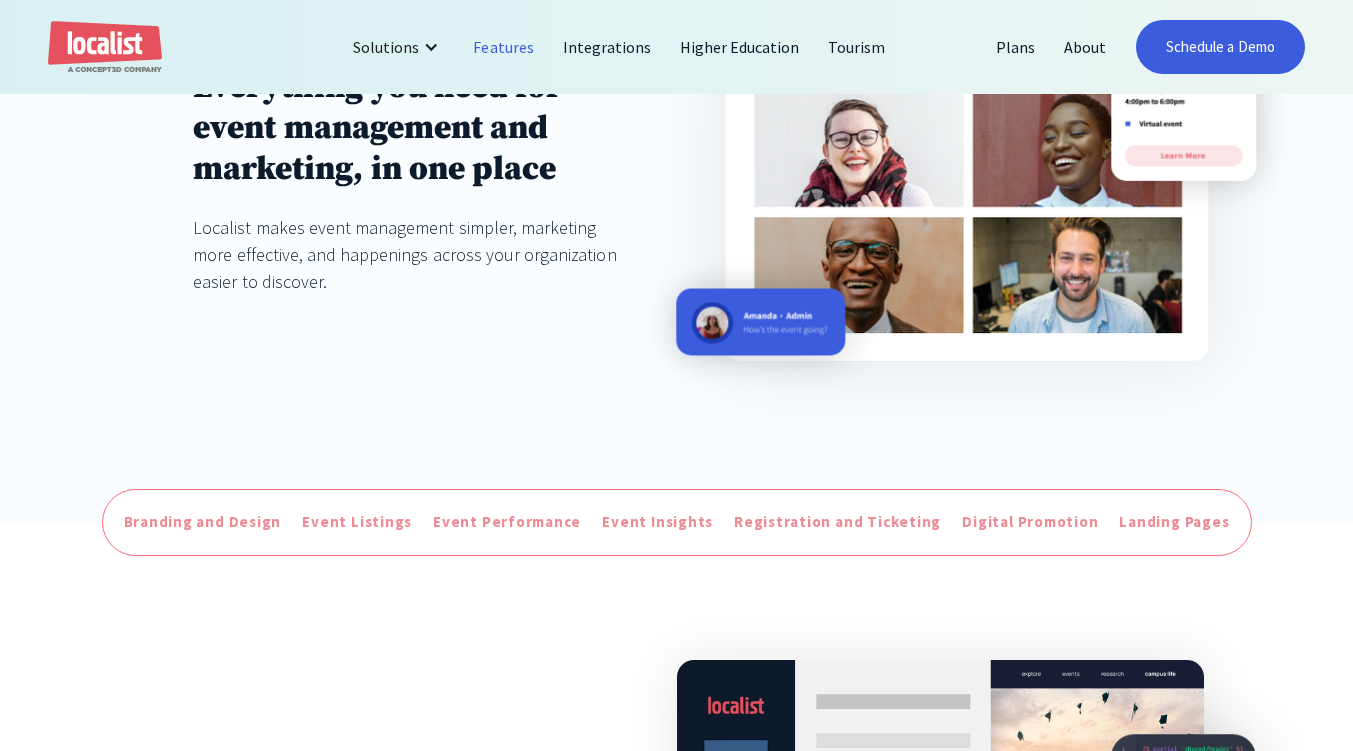scroll, scrollTop: 346, scrollLeft: 0, axis: vertical 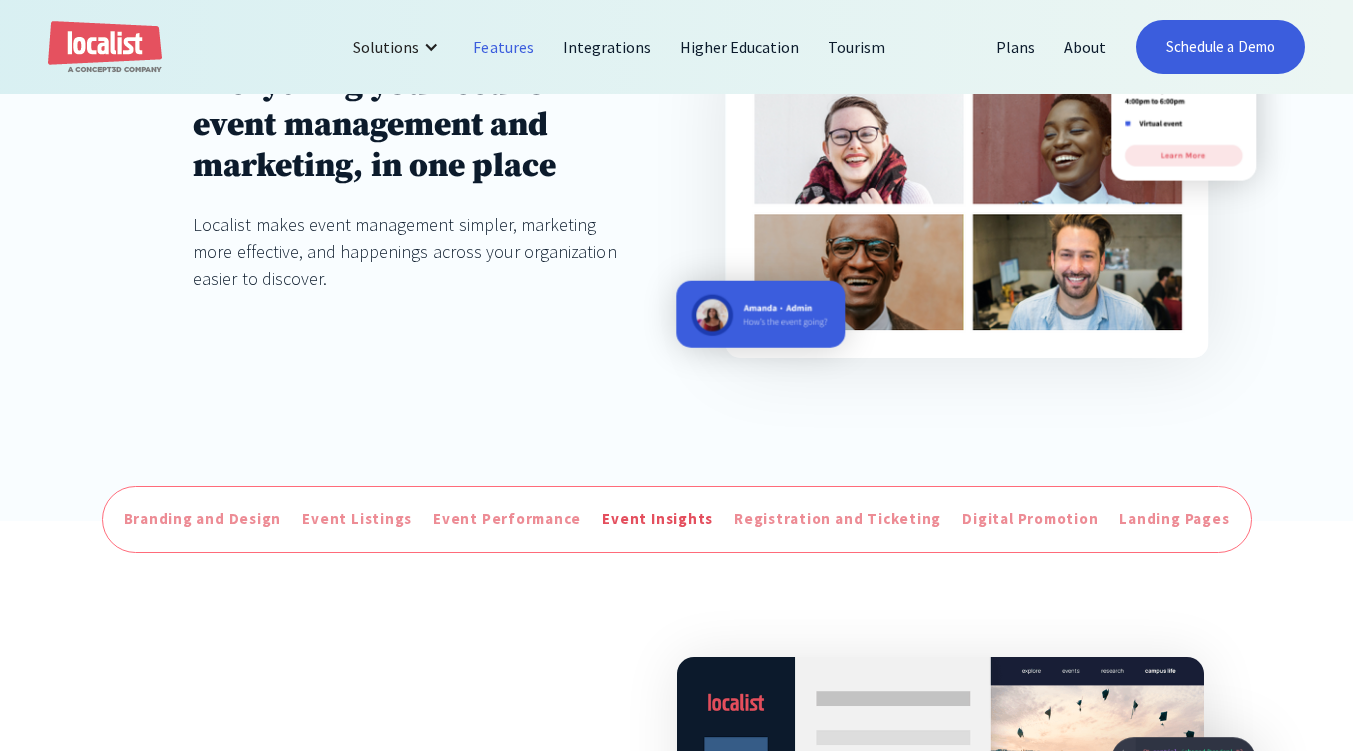 click on "Event Insights" at bounding box center [657, 519] 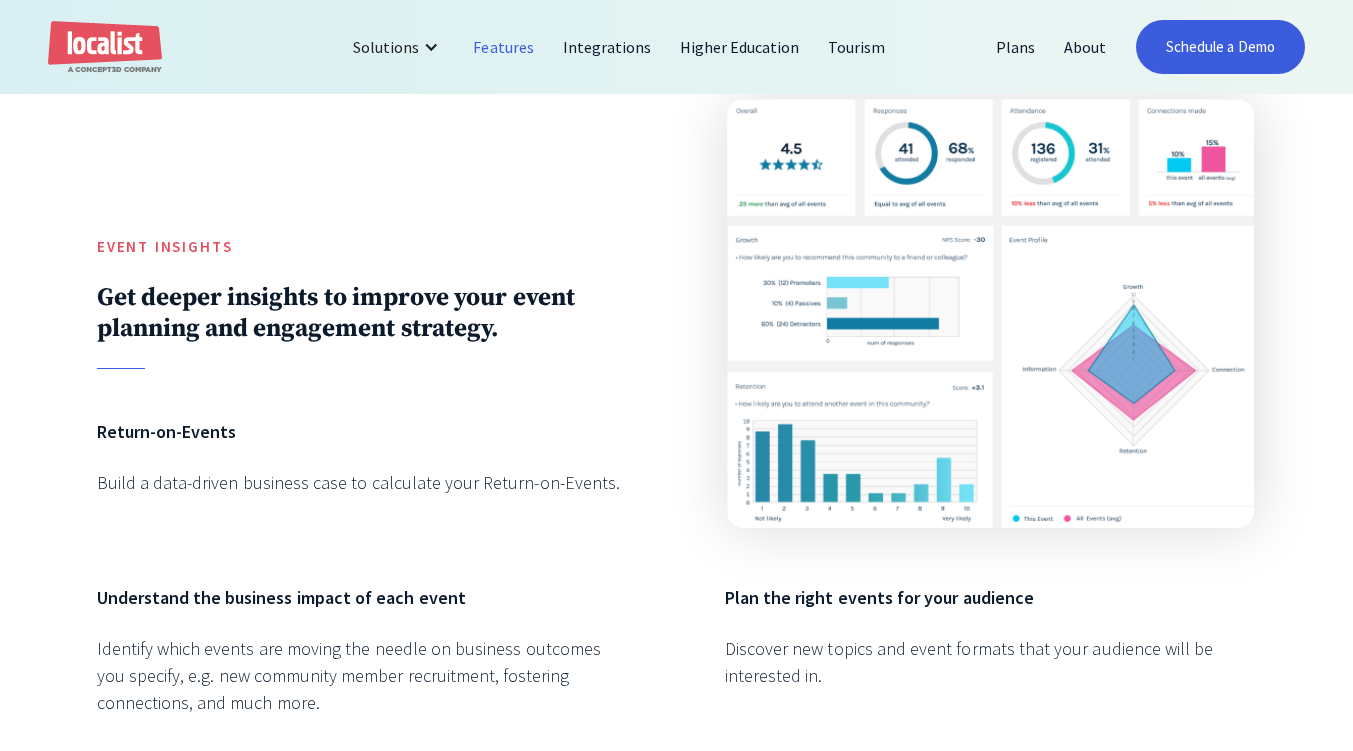 scroll, scrollTop: 3626, scrollLeft: 0, axis: vertical 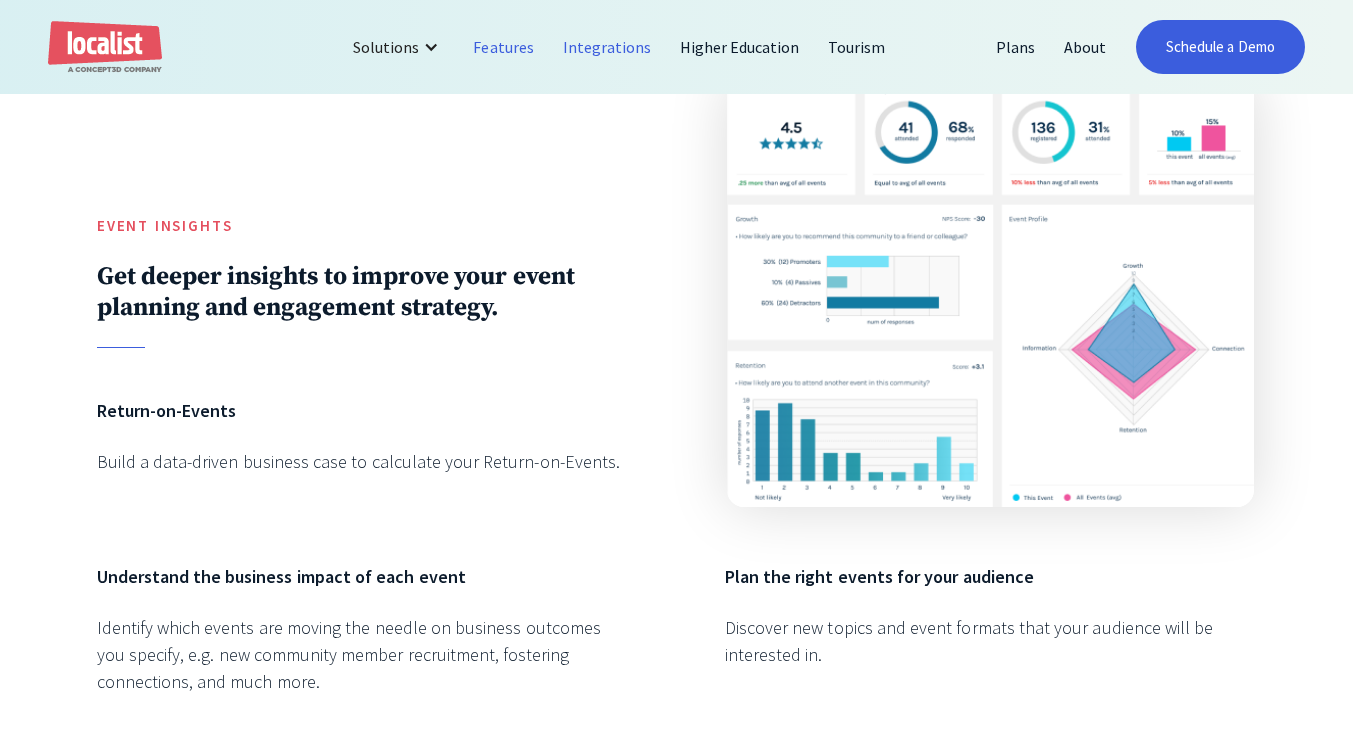 click on "Integrations" at bounding box center (607, 47) 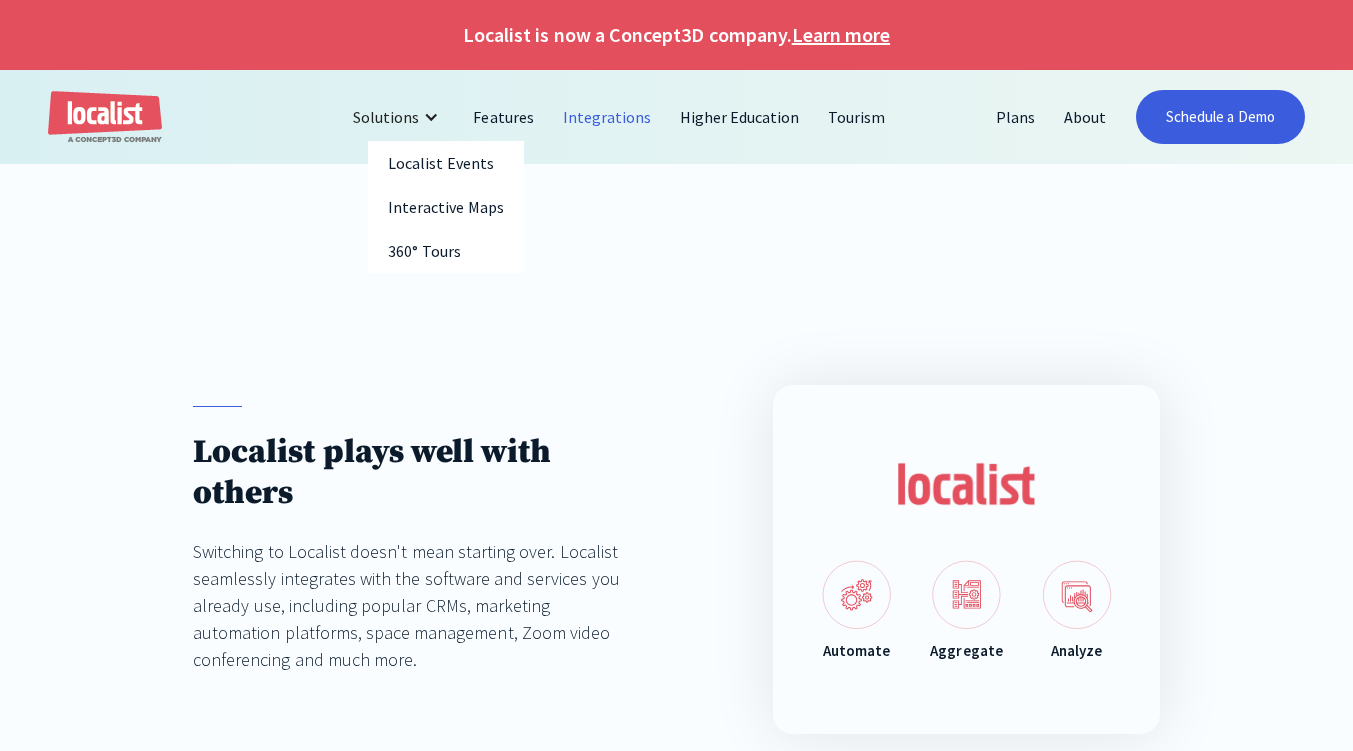 scroll, scrollTop: 0, scrollLeft: 0, axis: both 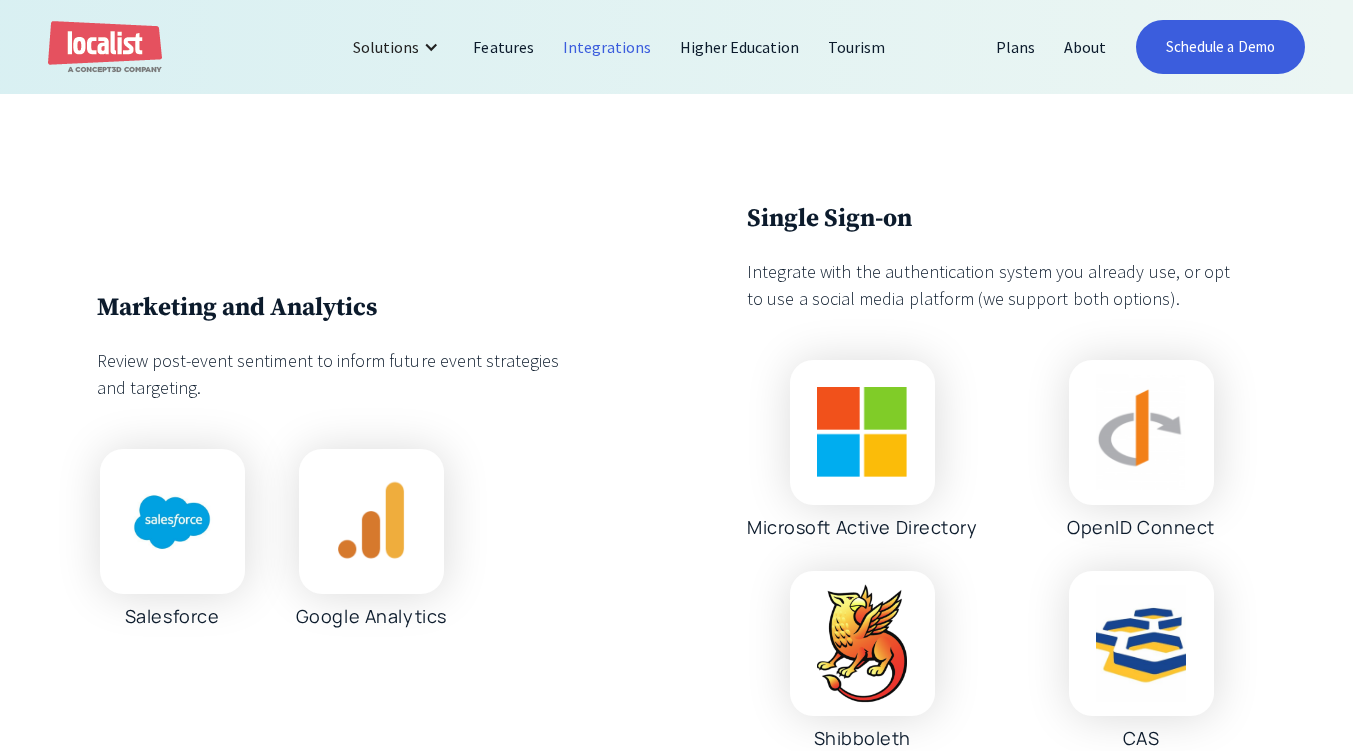 drag, startPoint x: 568, startPoint y: 282, endPoint x: 603, endPoint y: 205, distance: 84.58132 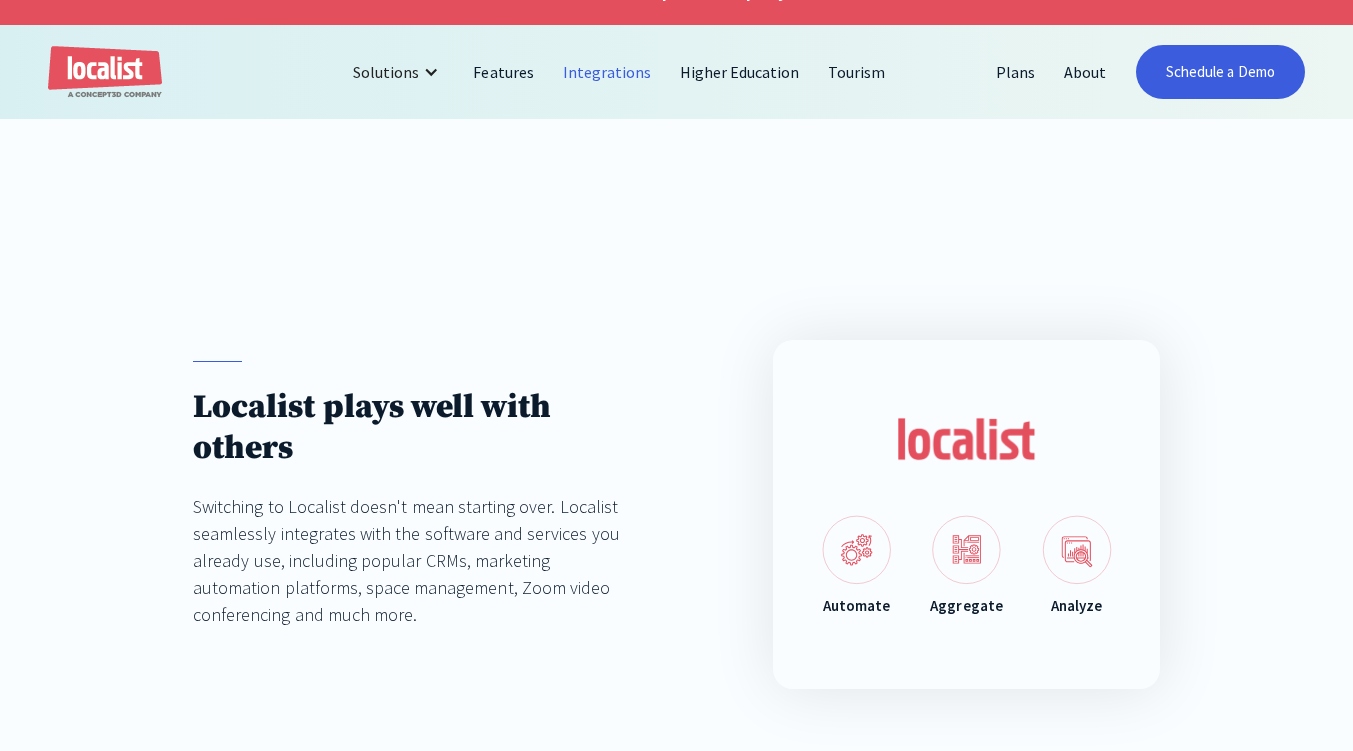 scroll, scrollTop: 0, scrollLeft: 0, axis: both 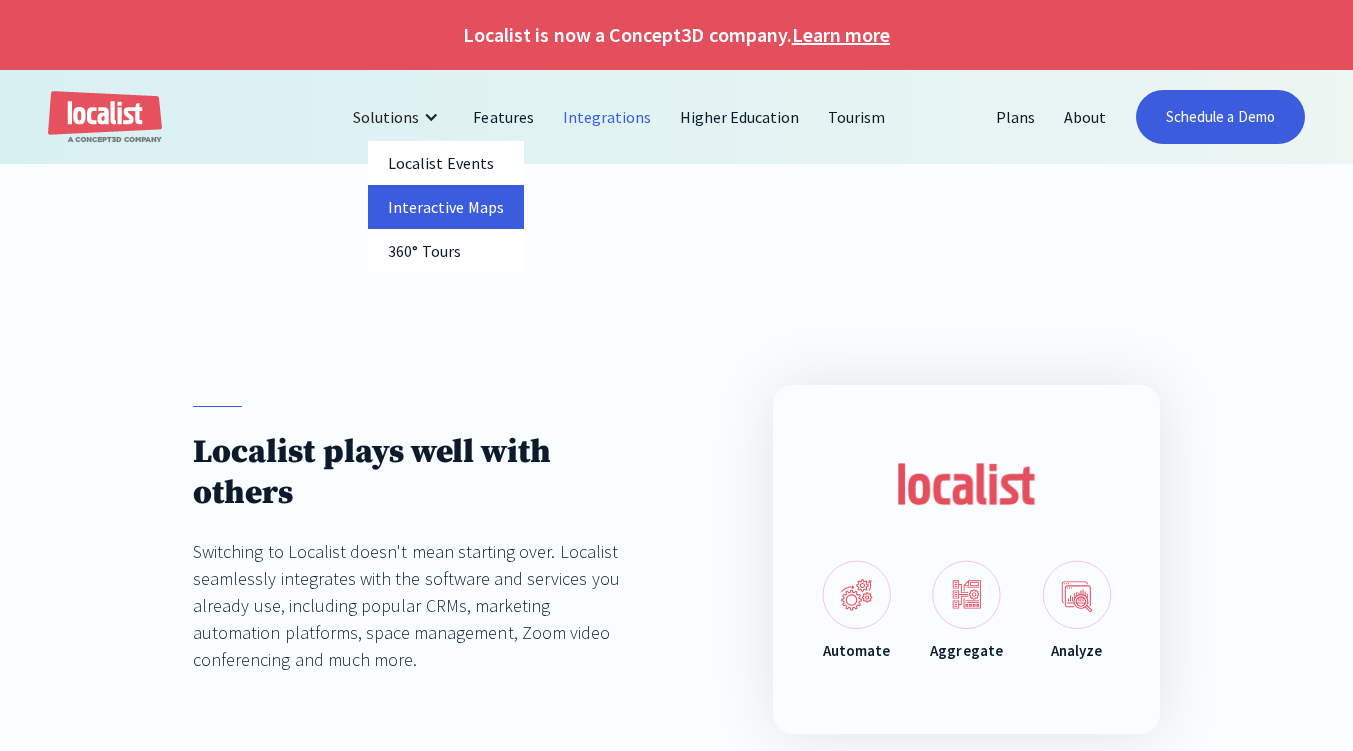 click on "Interactive Maps" at bounding box center [446, 207] 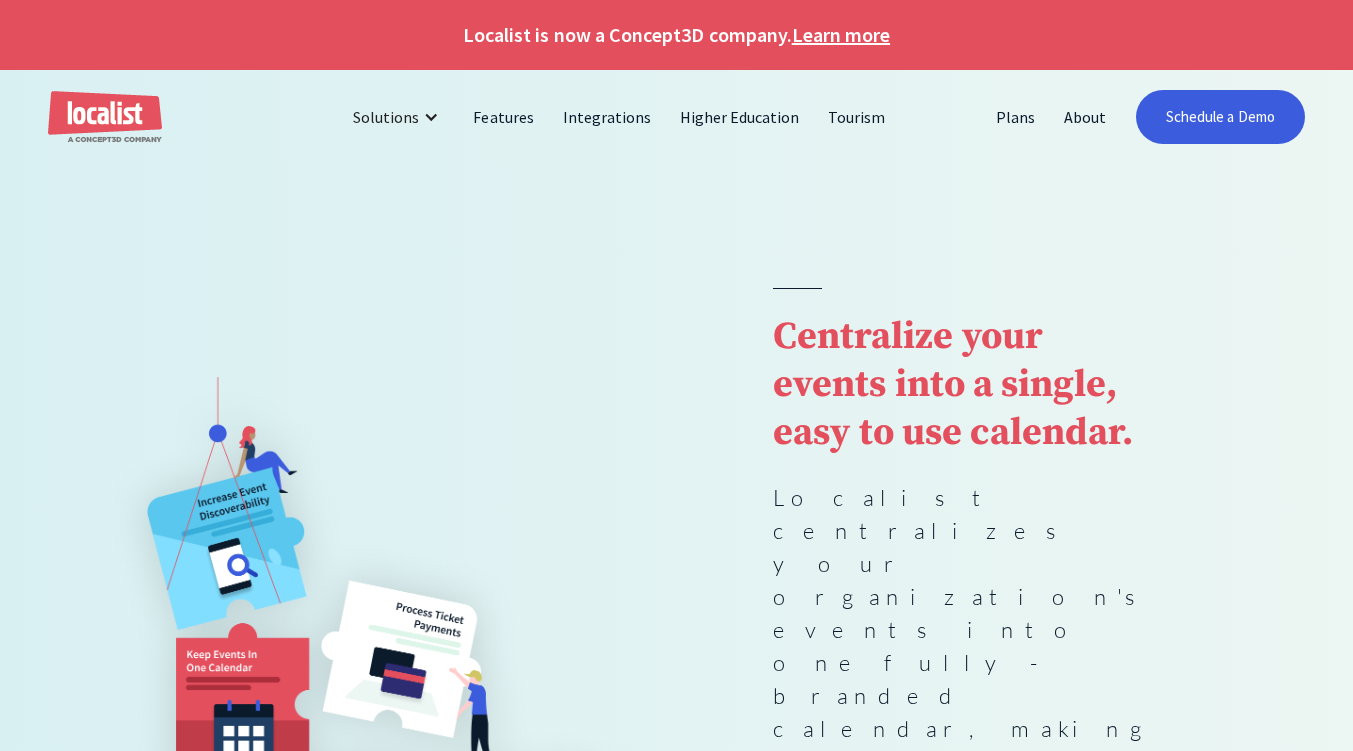 scroll, scrollTop: 0, scrollLeft: 0, axis: both 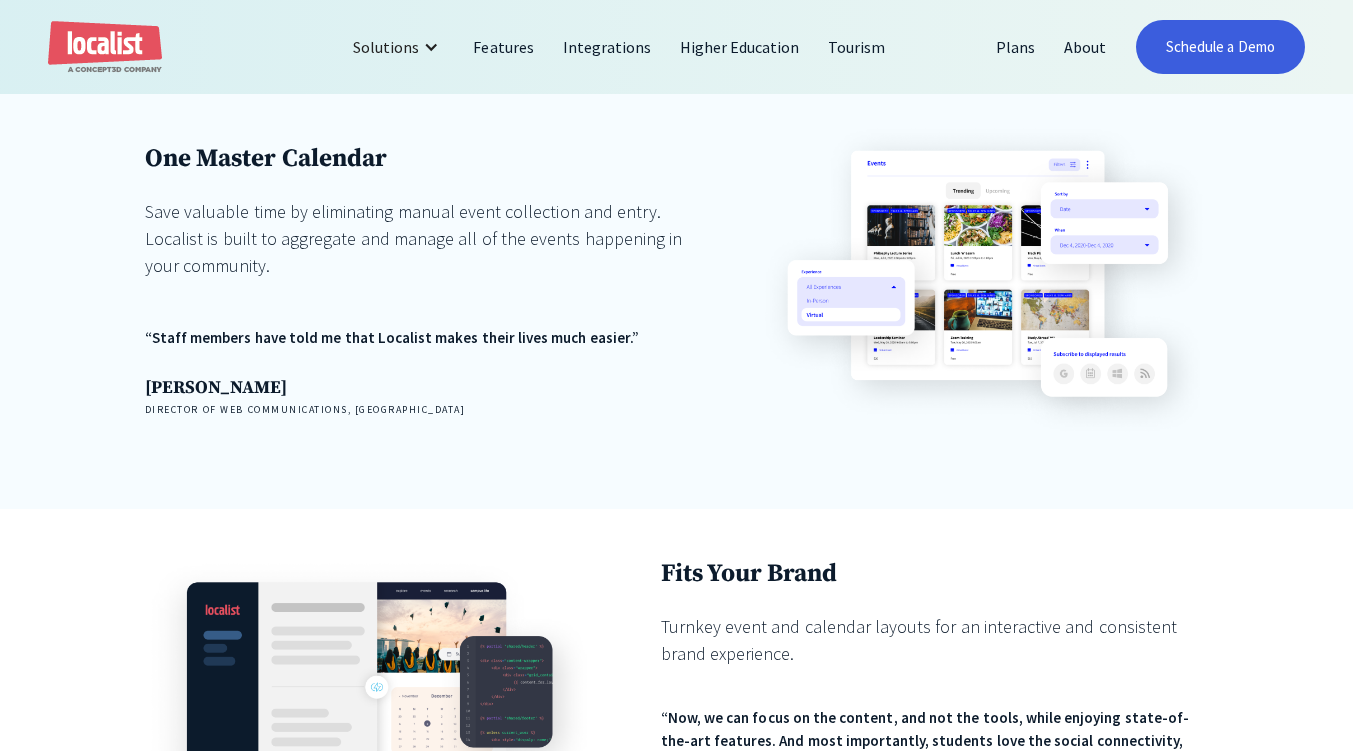 click on "One Master Calendar Save valuable time by eliminating manual event collection and entry. Localist is built to aggregate and manage all of the events happening in your community. “Staff members have told me that Localist makes their lives much easier.” Jason Cash Director of Web Communications, Hope College" at bounding box center [676, 292] 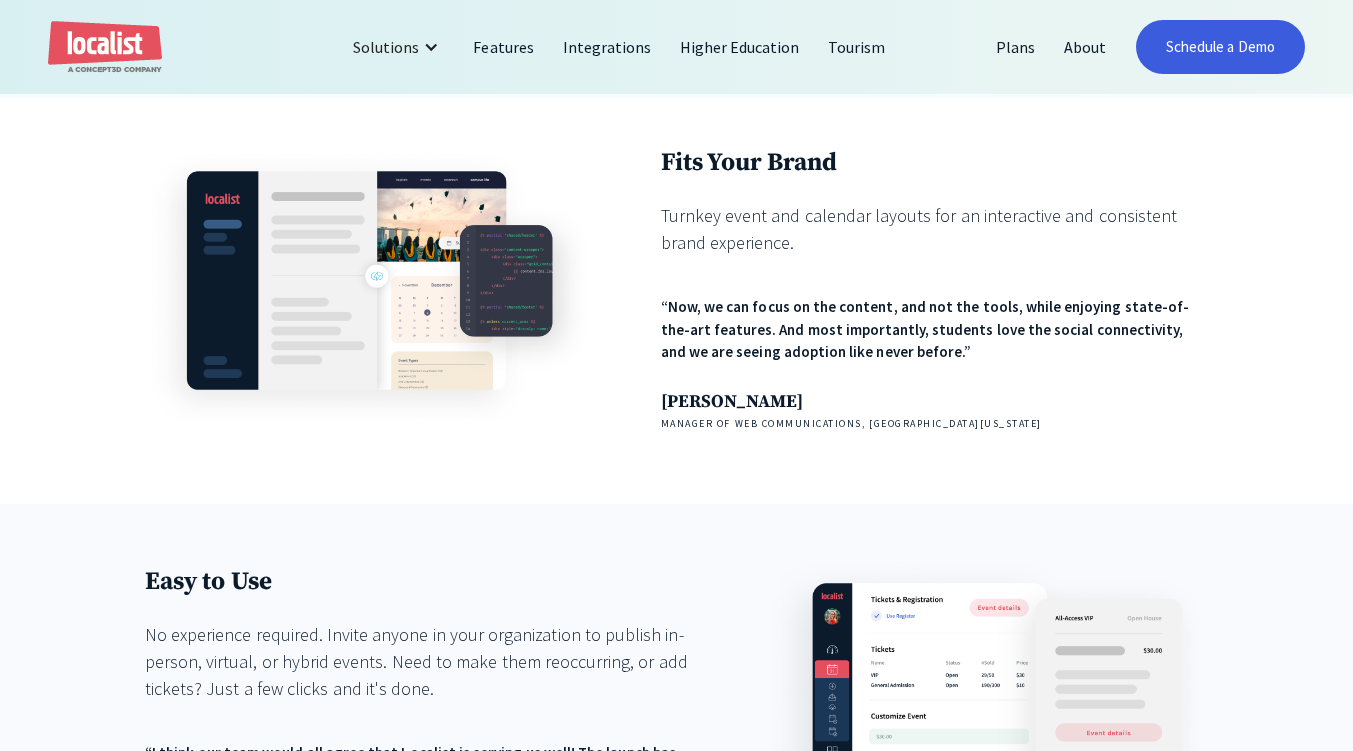 scroll, scrollTop: 1870, scrollLeft: 0, axis: vertical 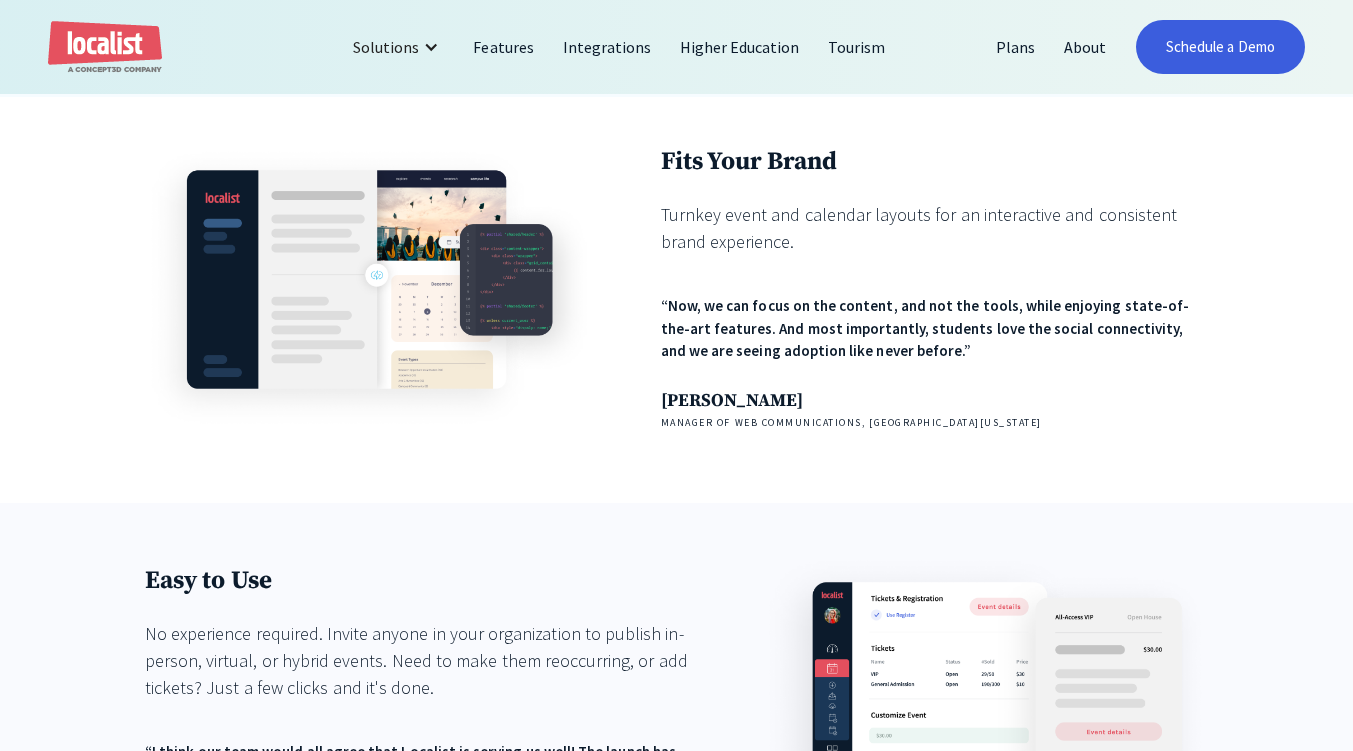 drag, startPoint x: 634, startPoint y: 252, endPoint x: 567, endPoint y: 266, distance: 68.44706 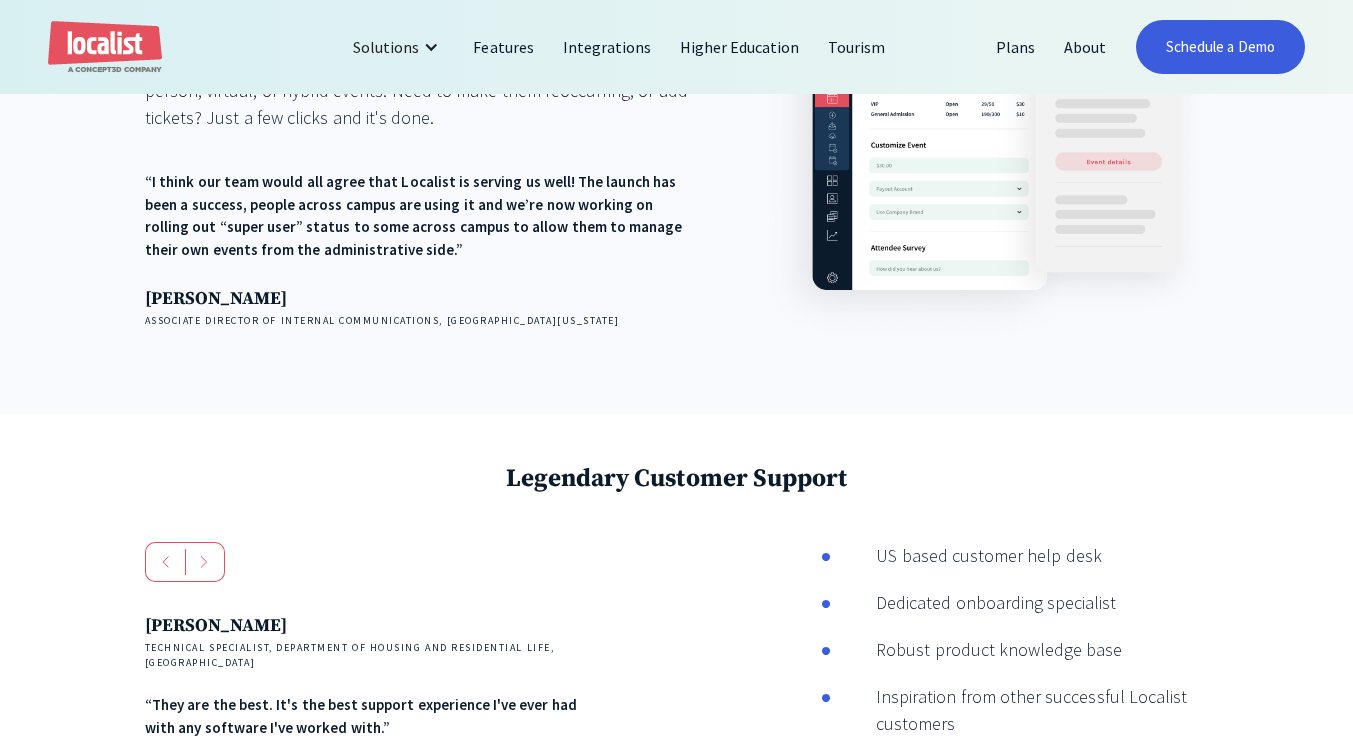 scroll, scrollTop: 2441, scrollLeft: 0, axis: vertical 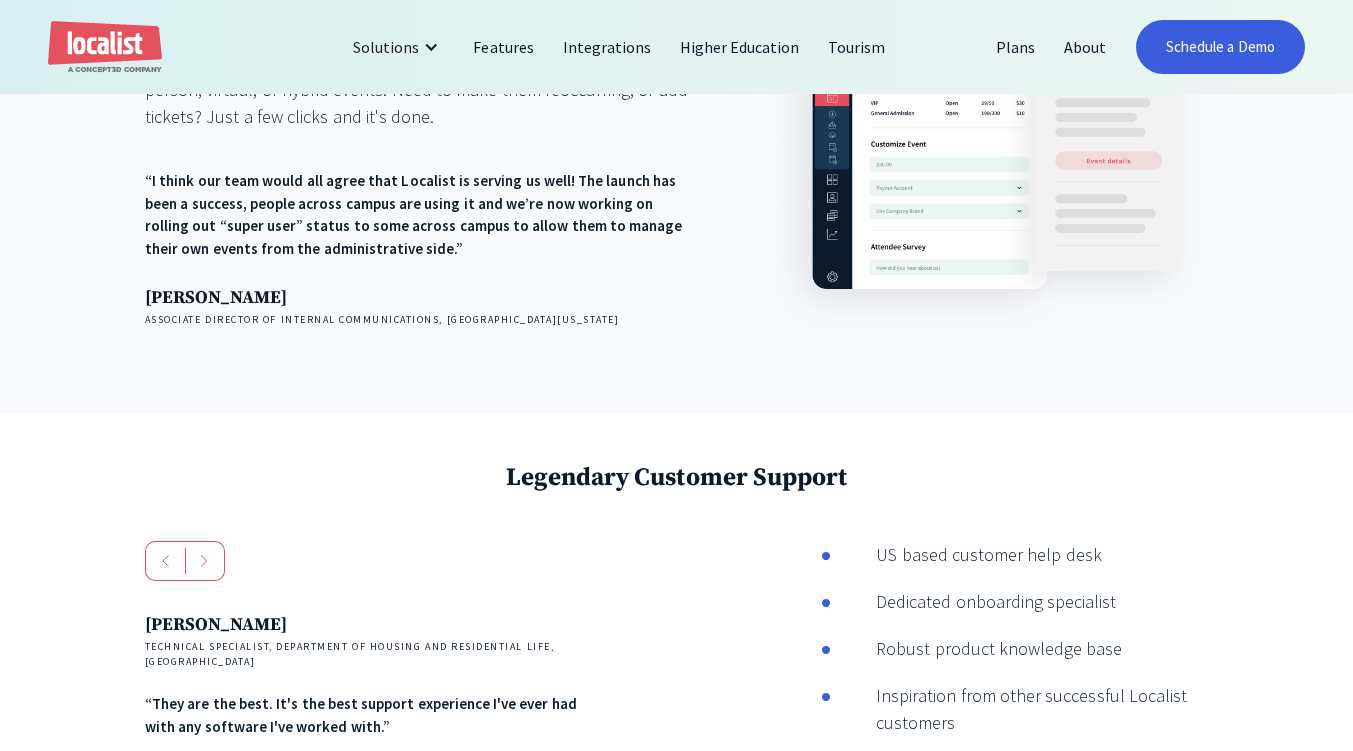 click at bounding box center [205, 561] 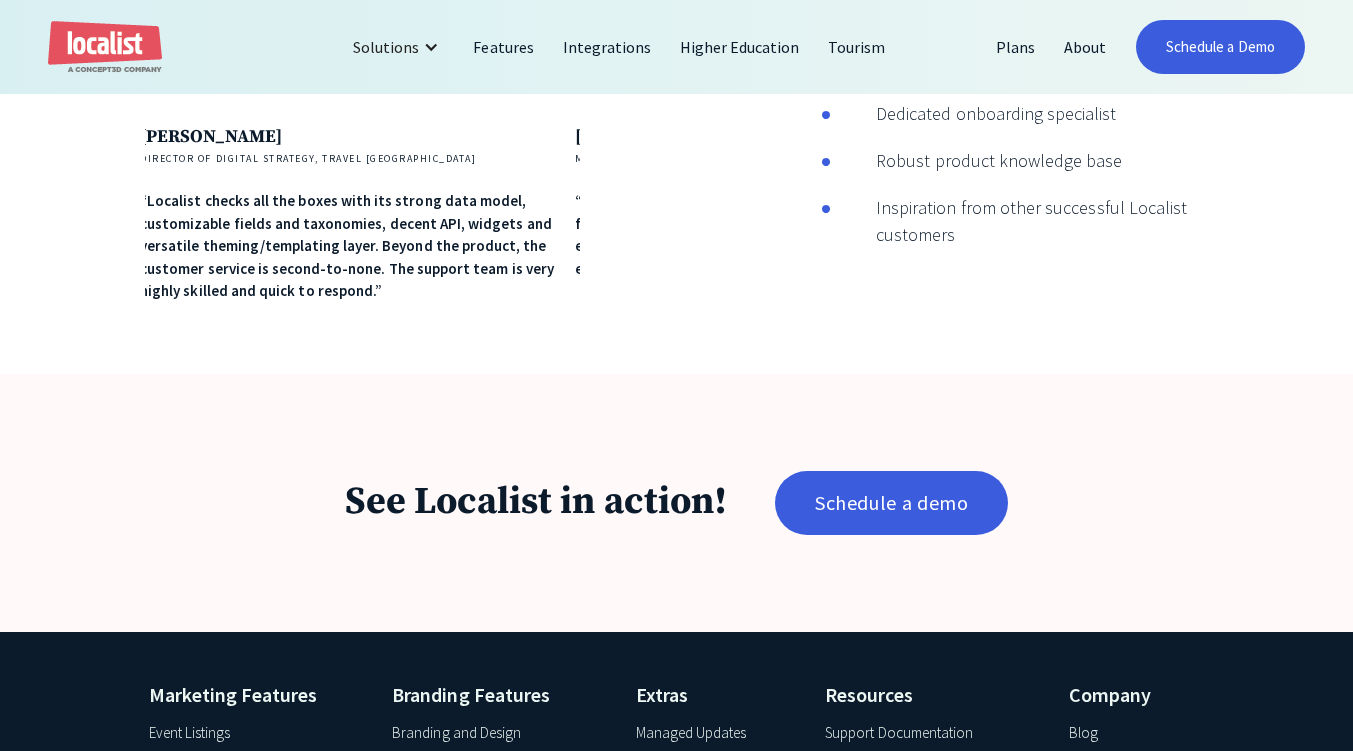 scroll, scrollTop: 2983, scrollLeft: 0, axis: vertical 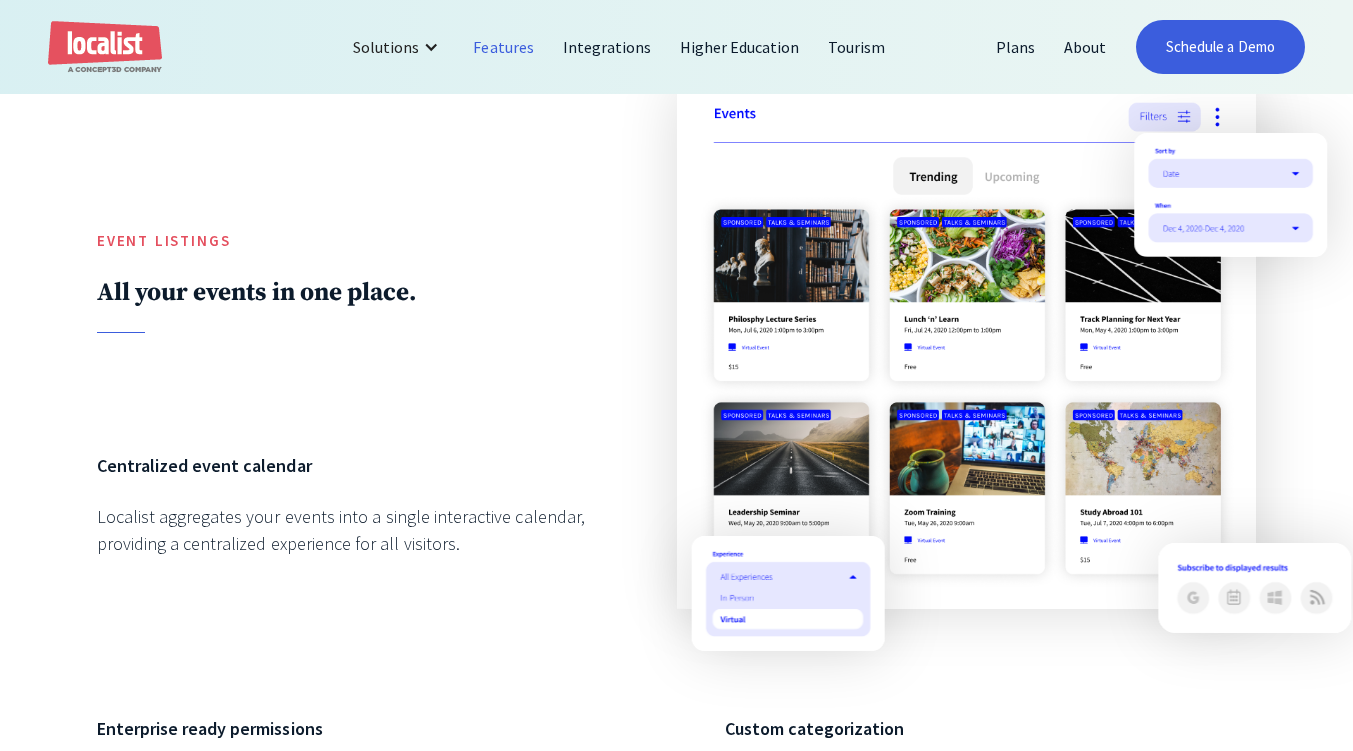 click on "Event Listings All your events in one place." at bounding box center (363, 244) 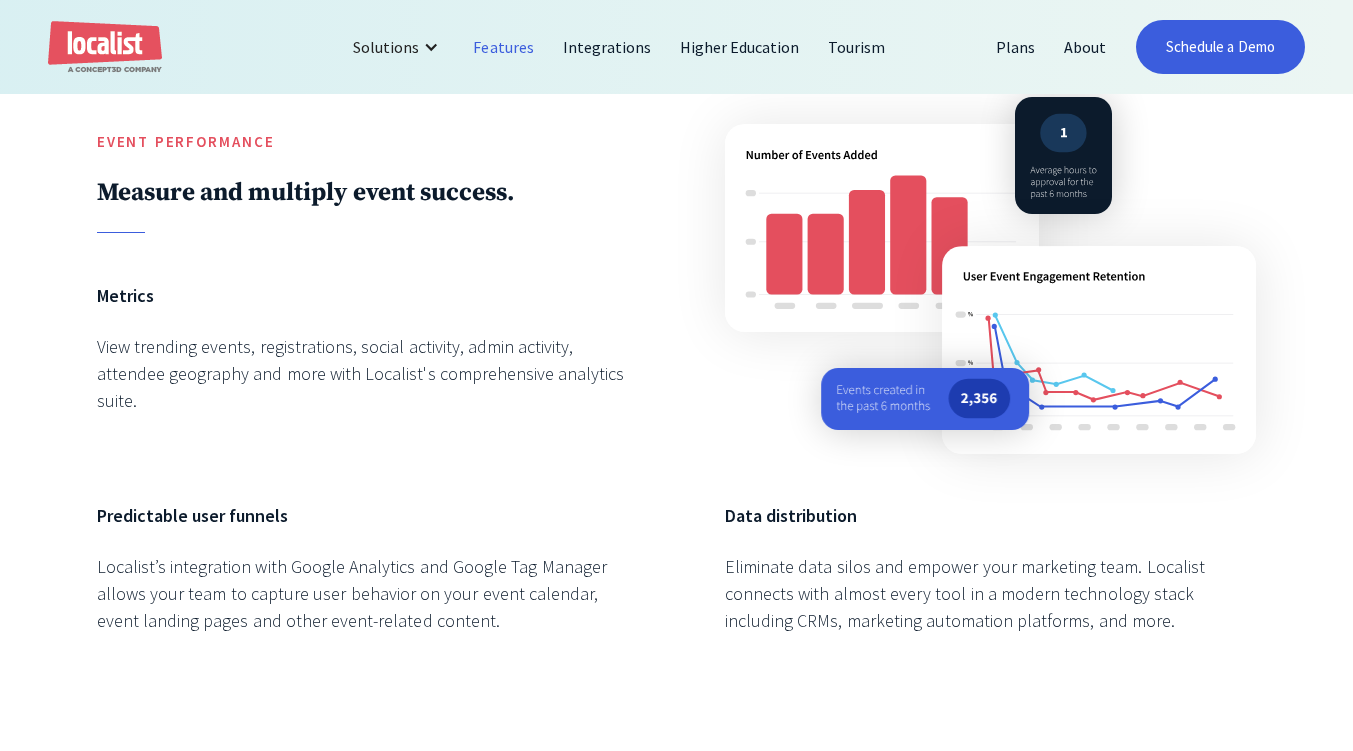 scroll, scrollTop: 2871, scrollLeft: 0, axis: vertical 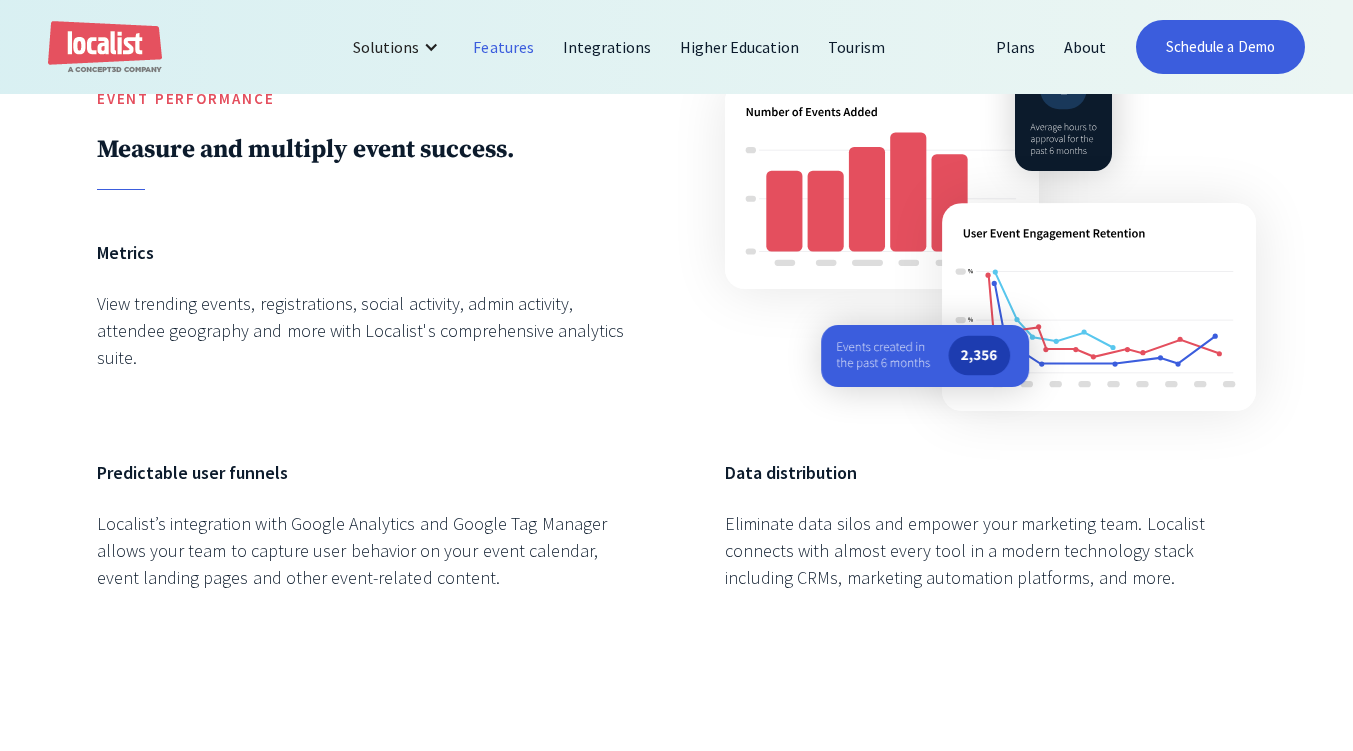 click on "Metrics" at bounding box center (363, 252) 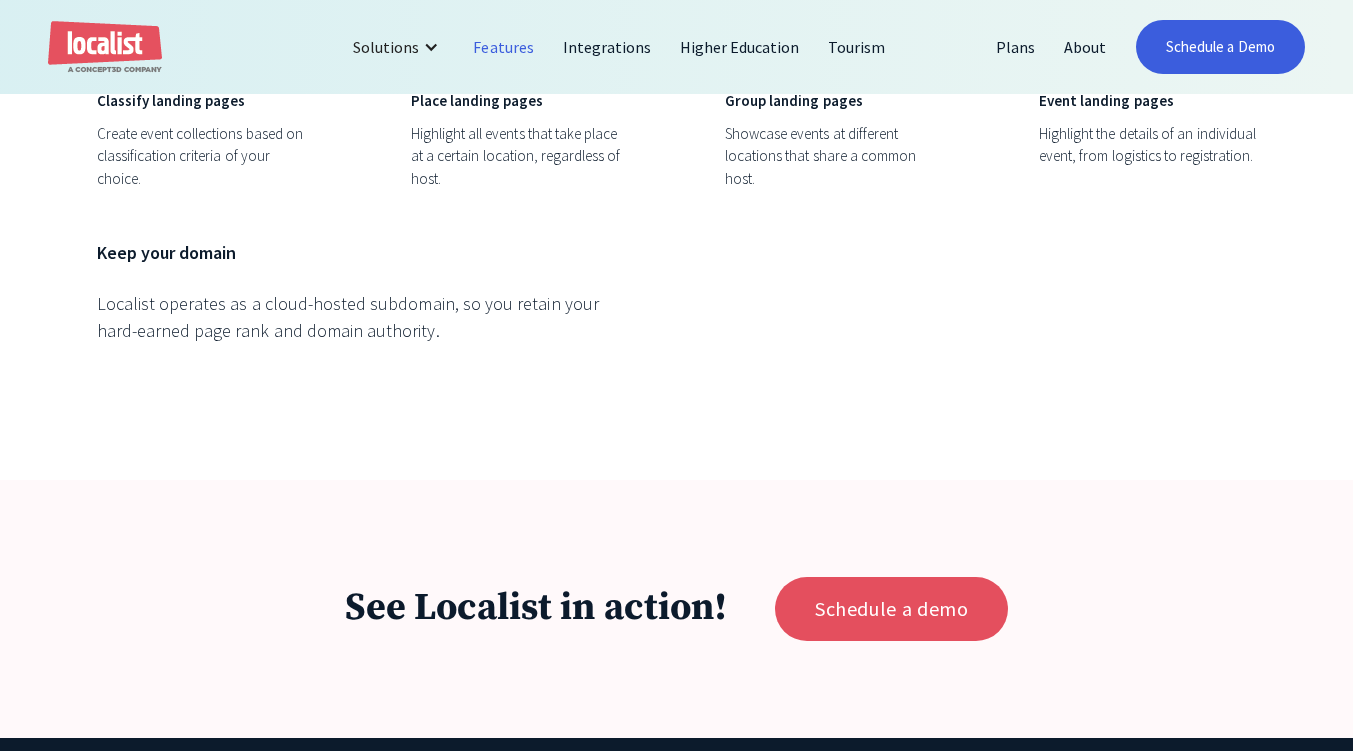scroll, scrollTop: 7142, scrollLeft: 0, axis: vertical 